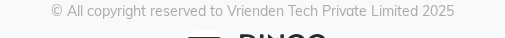 scroll, scrollTop: 0, scrollLeft: 0, axis: both 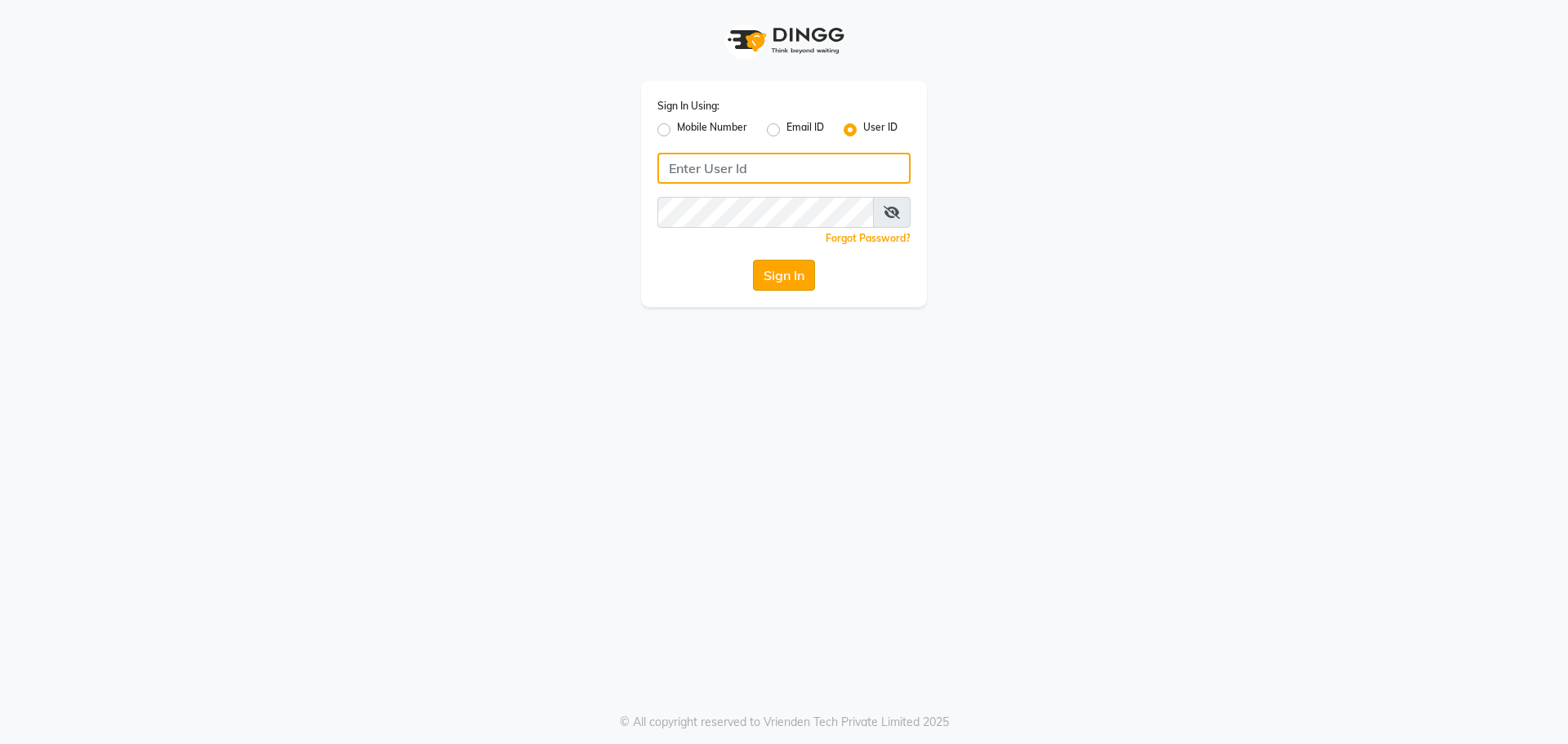 type on "glamup" 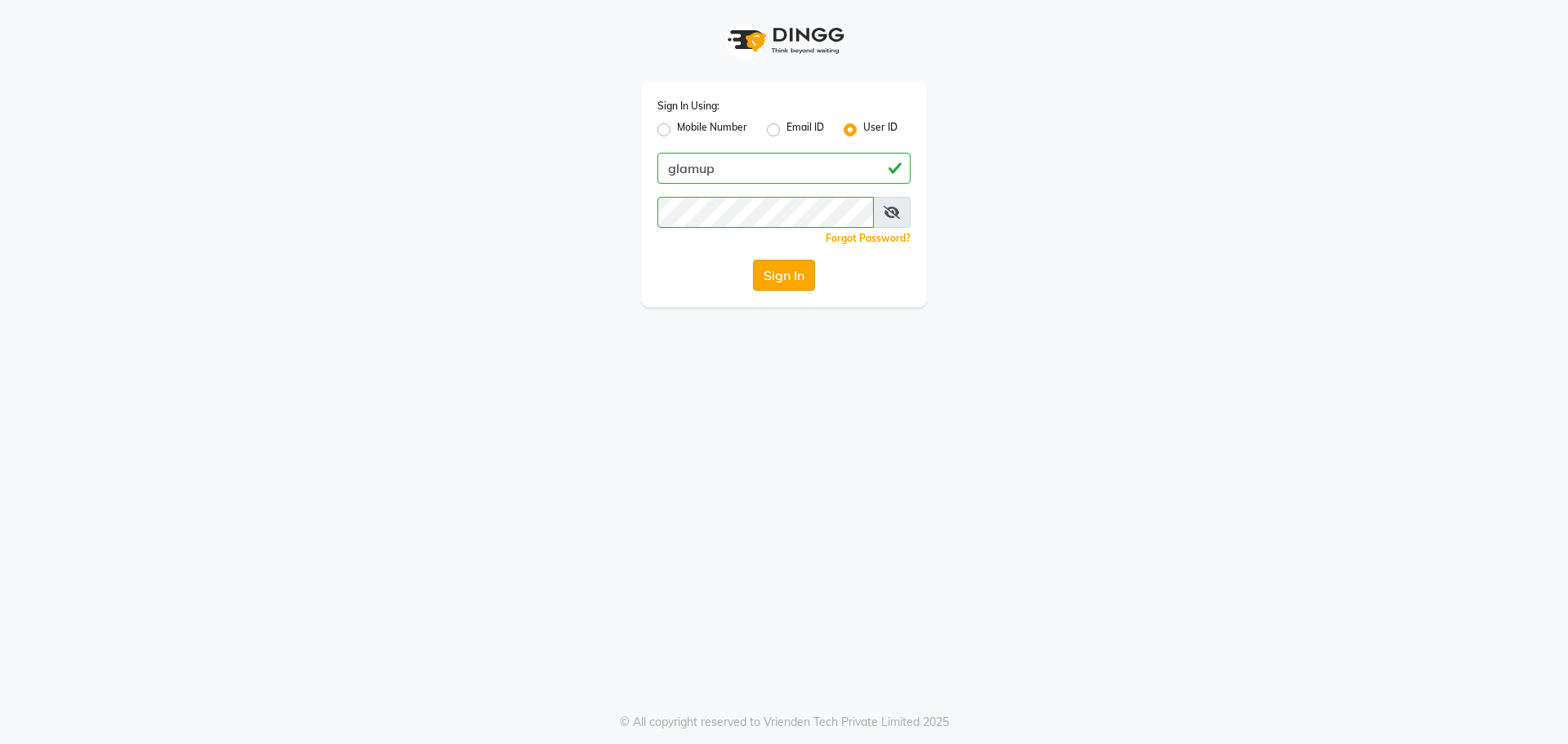 click on "Sign In" 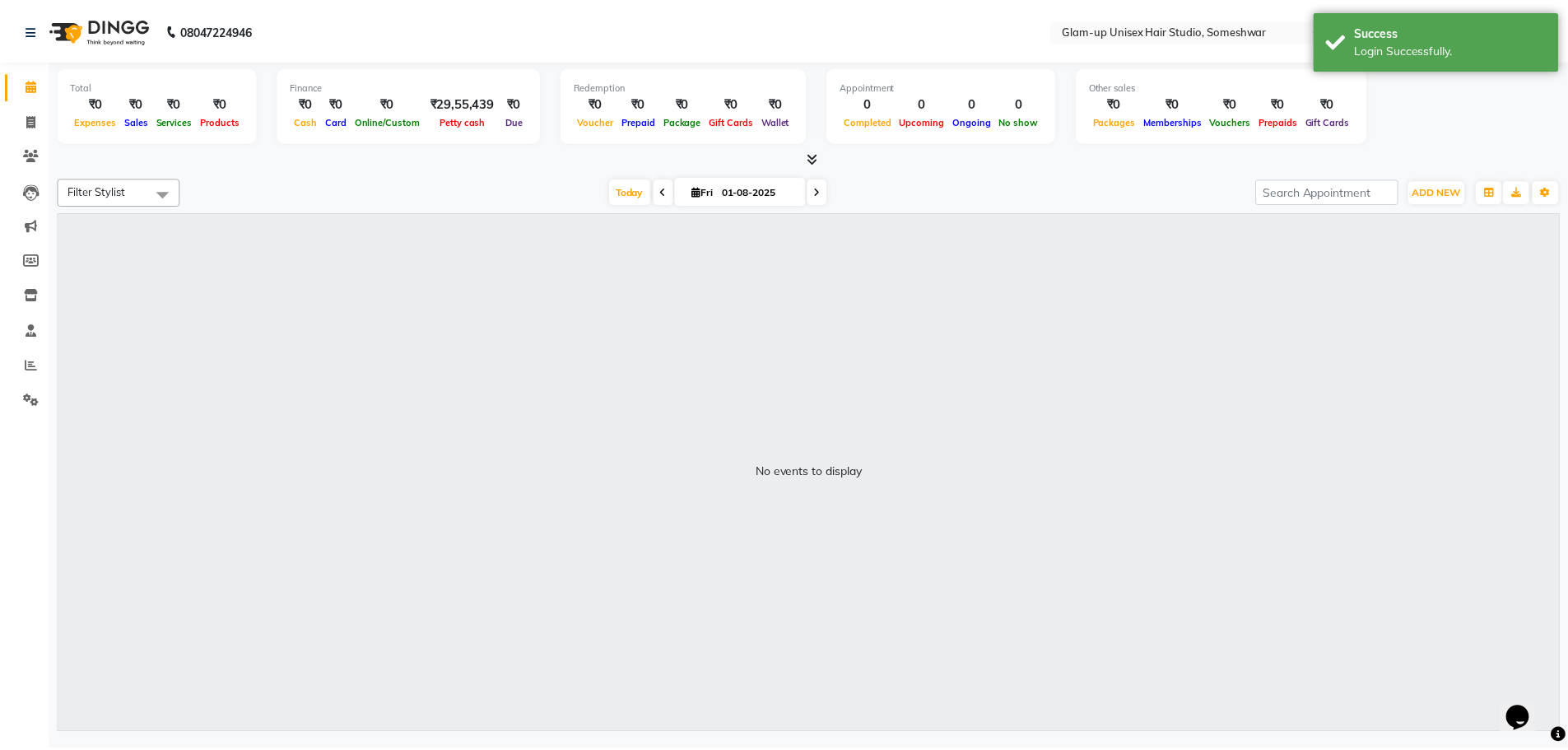 scroll, scrollTop: 0, scrollLeft: 0, axis: both 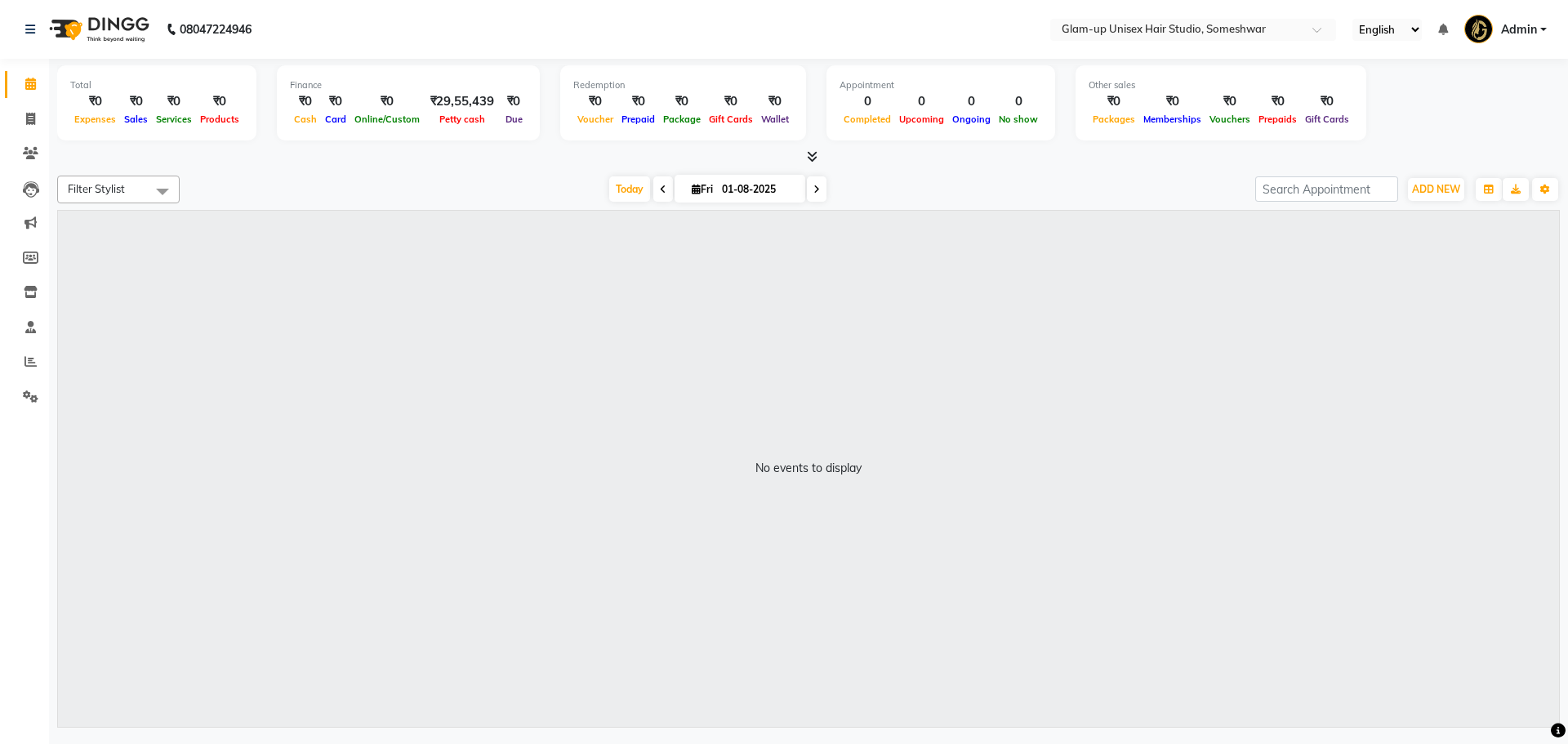 click on "Filter Stylist" at bounding box center [96, 189] 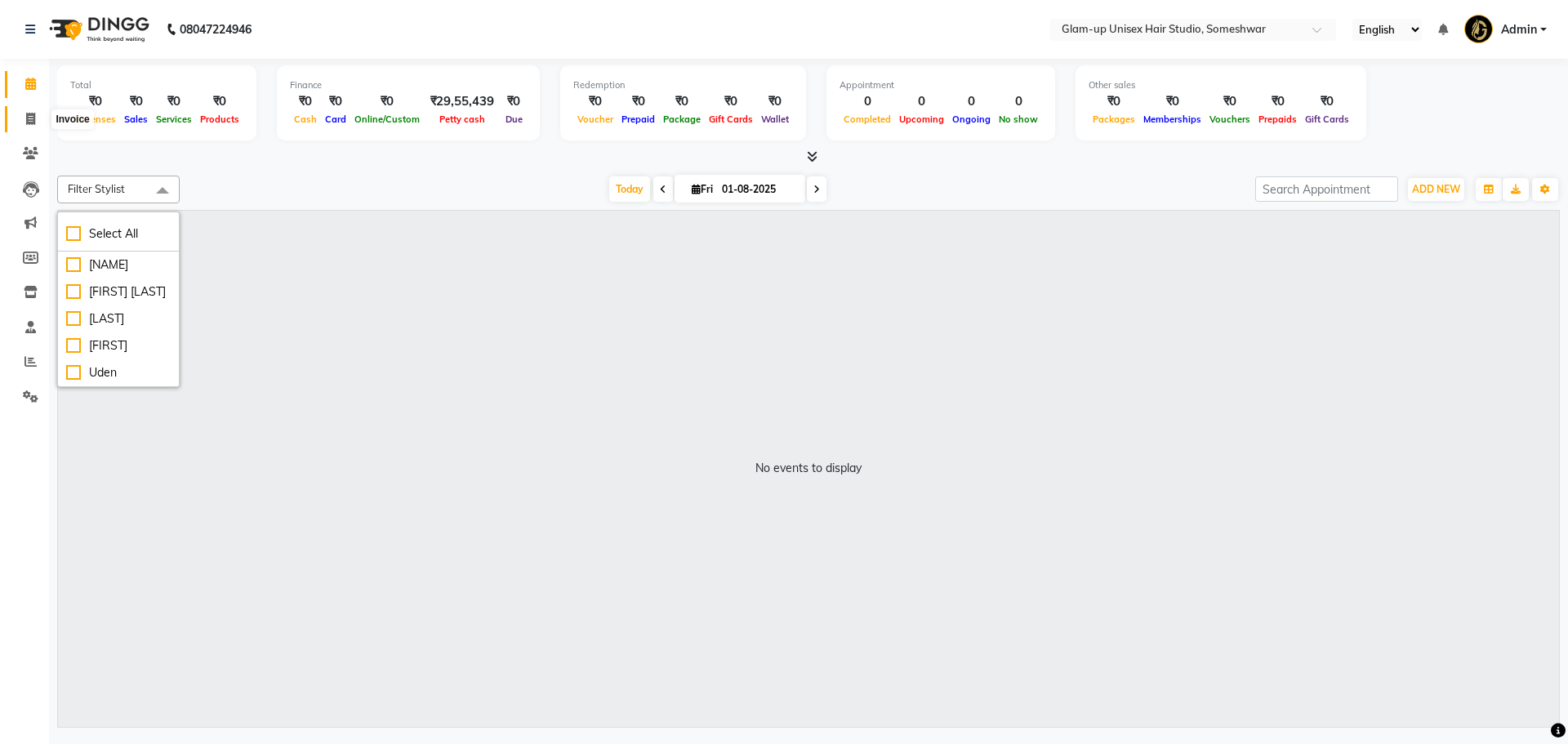click 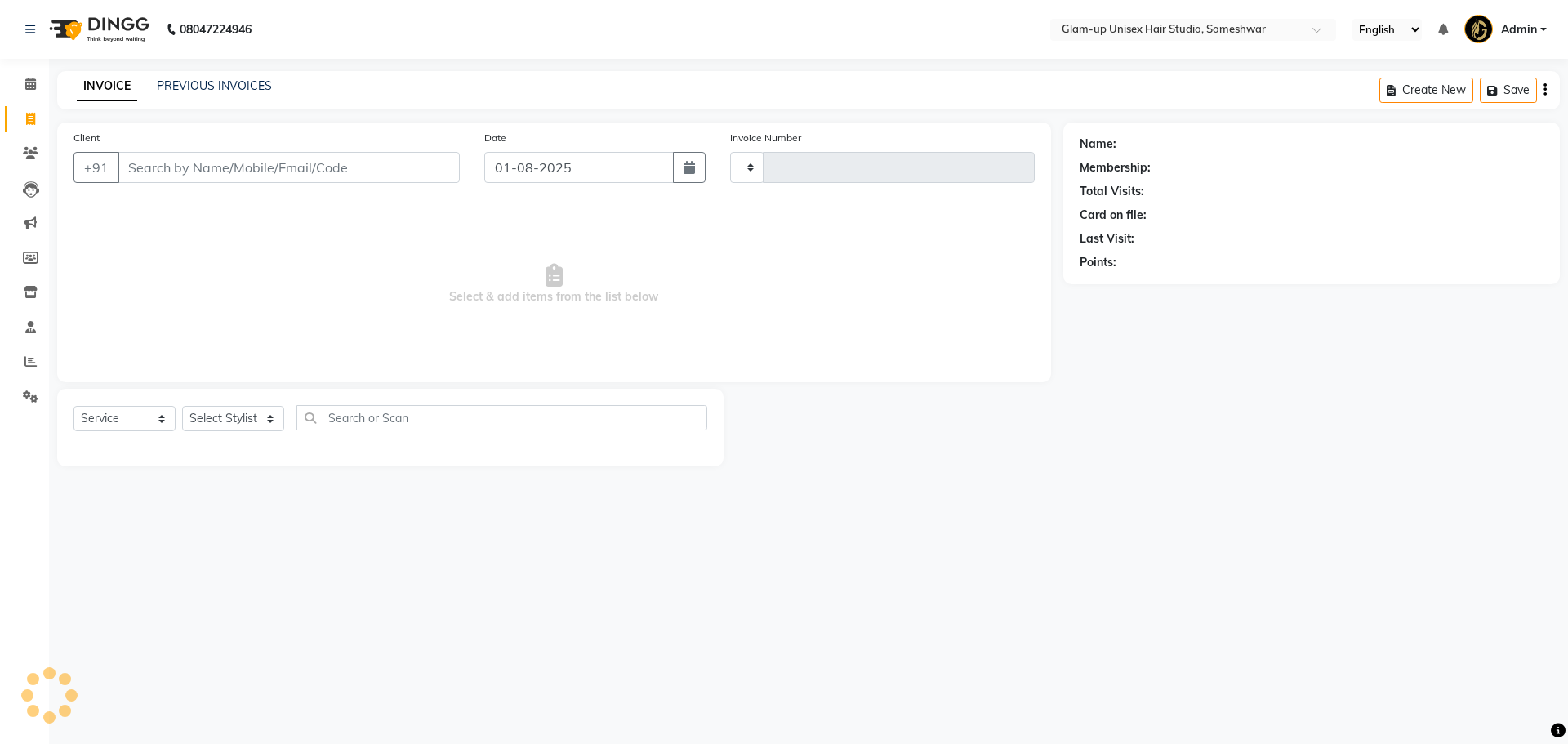 type on "0531" 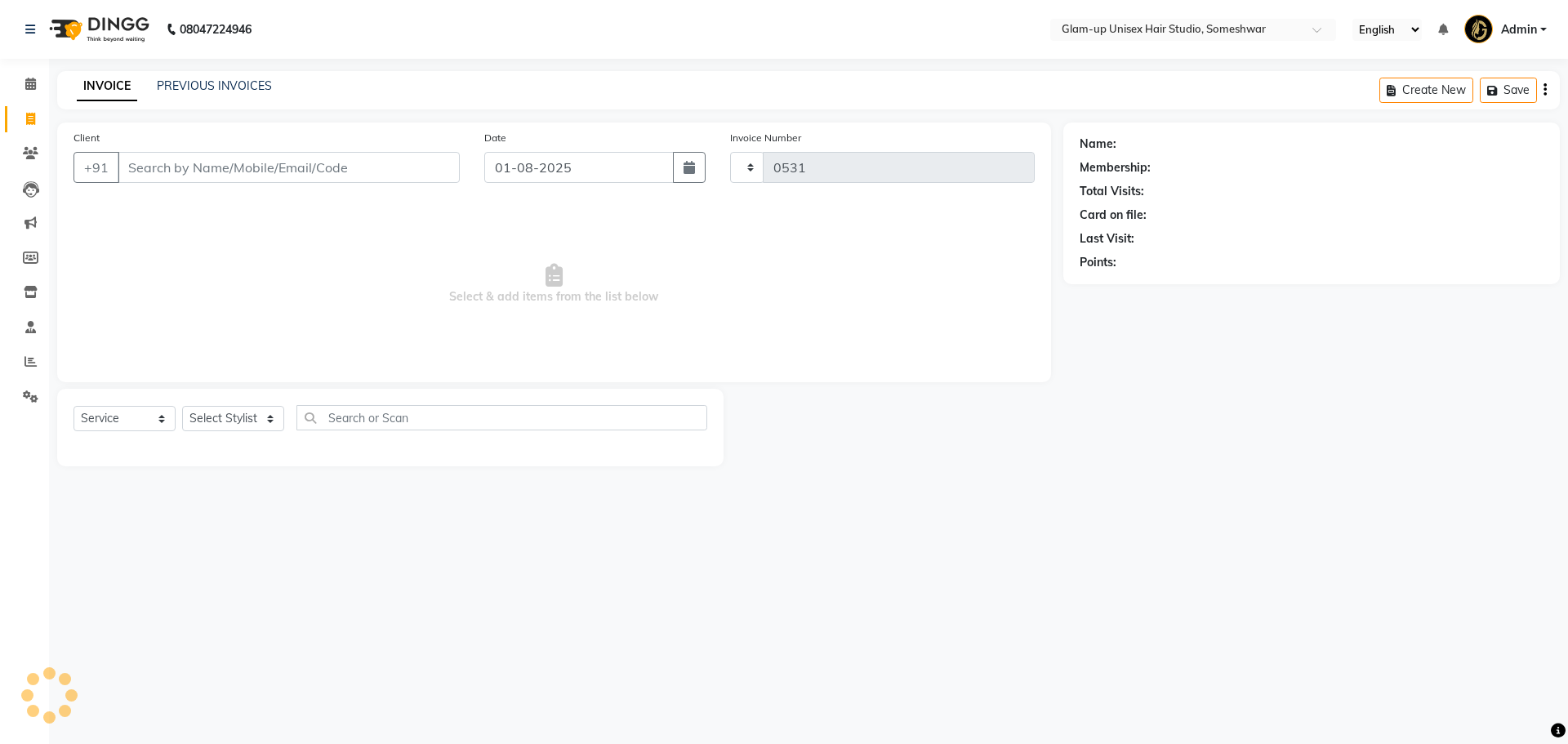 select on "4921" 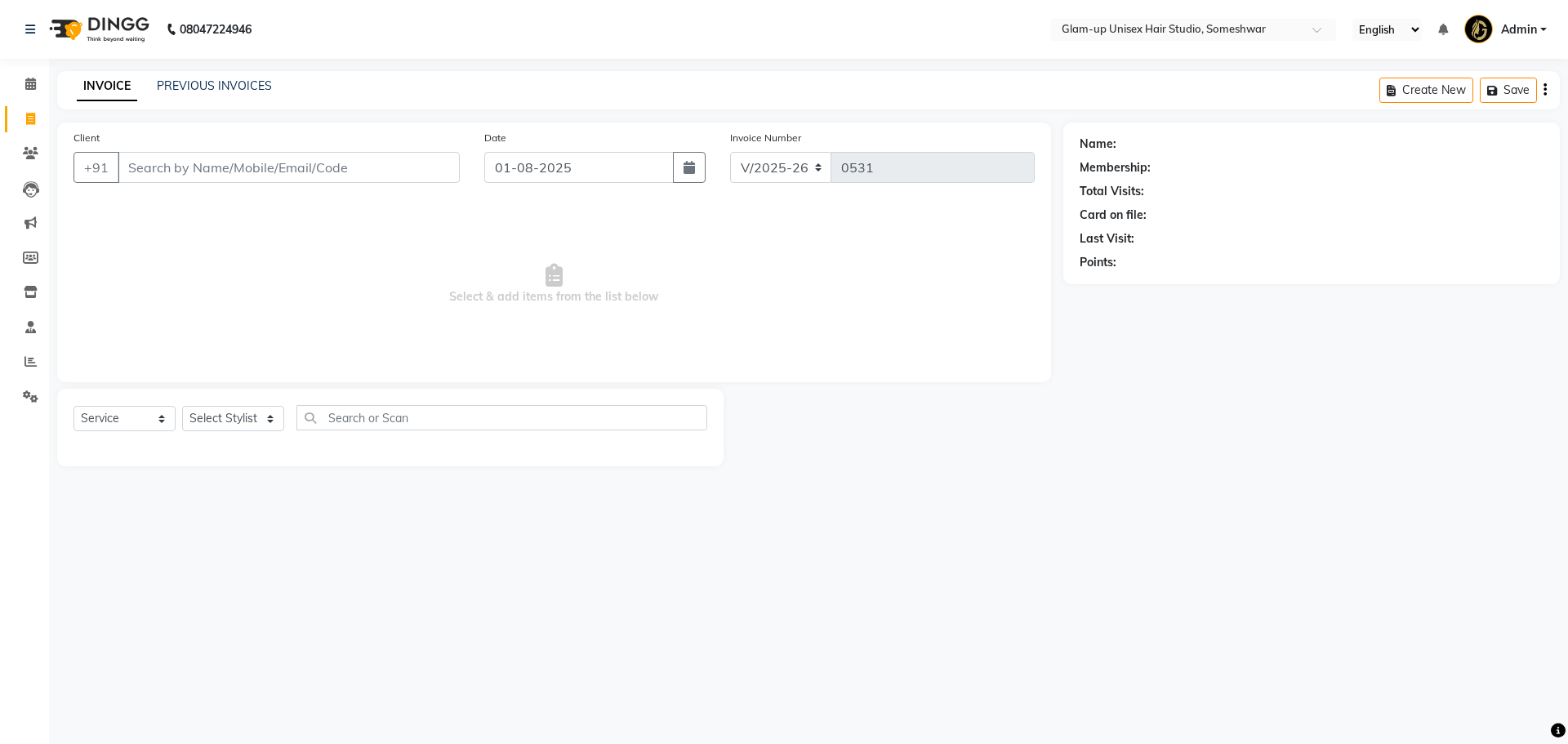 click on "Client" at bounding box center (288, 167) 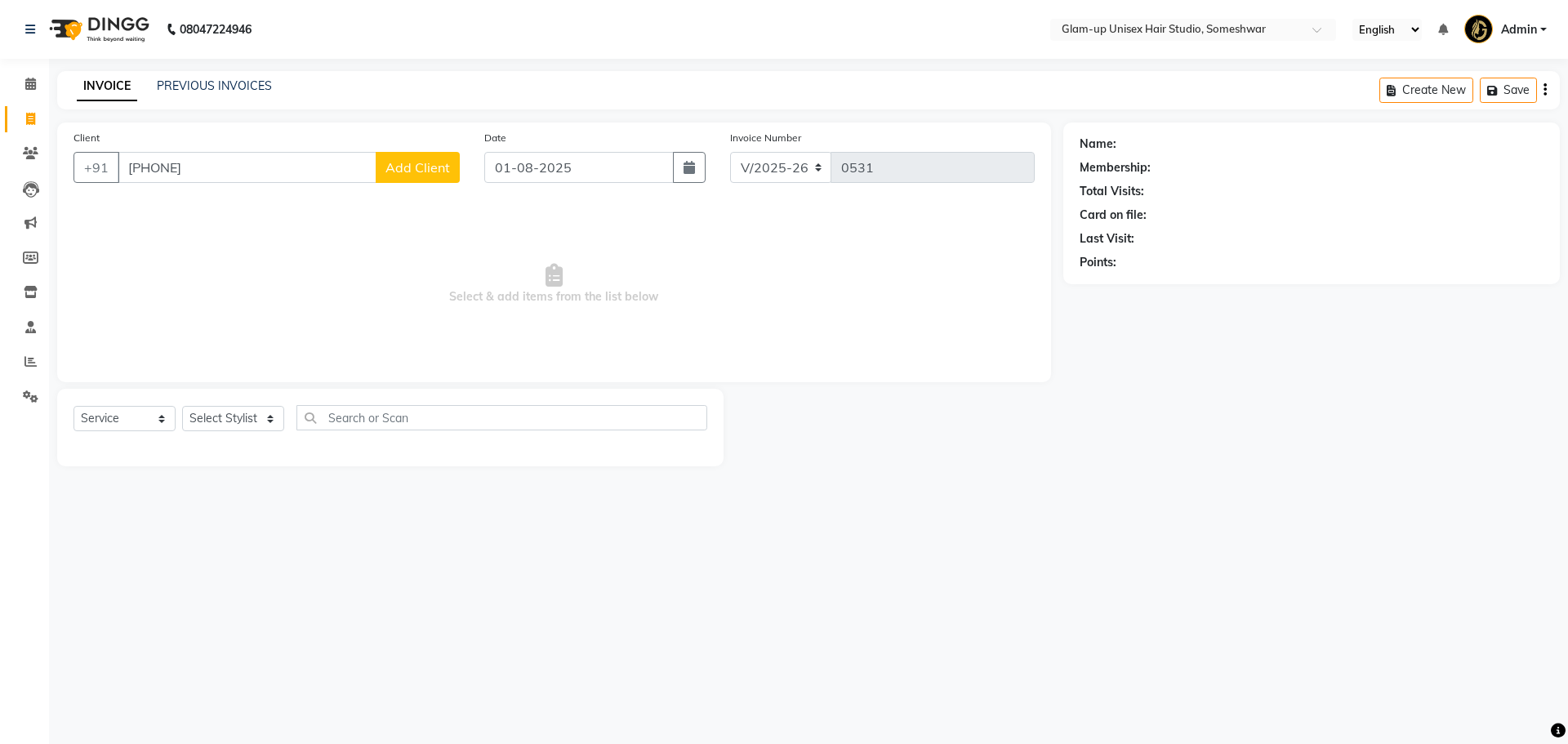 type on "[PHONE]" 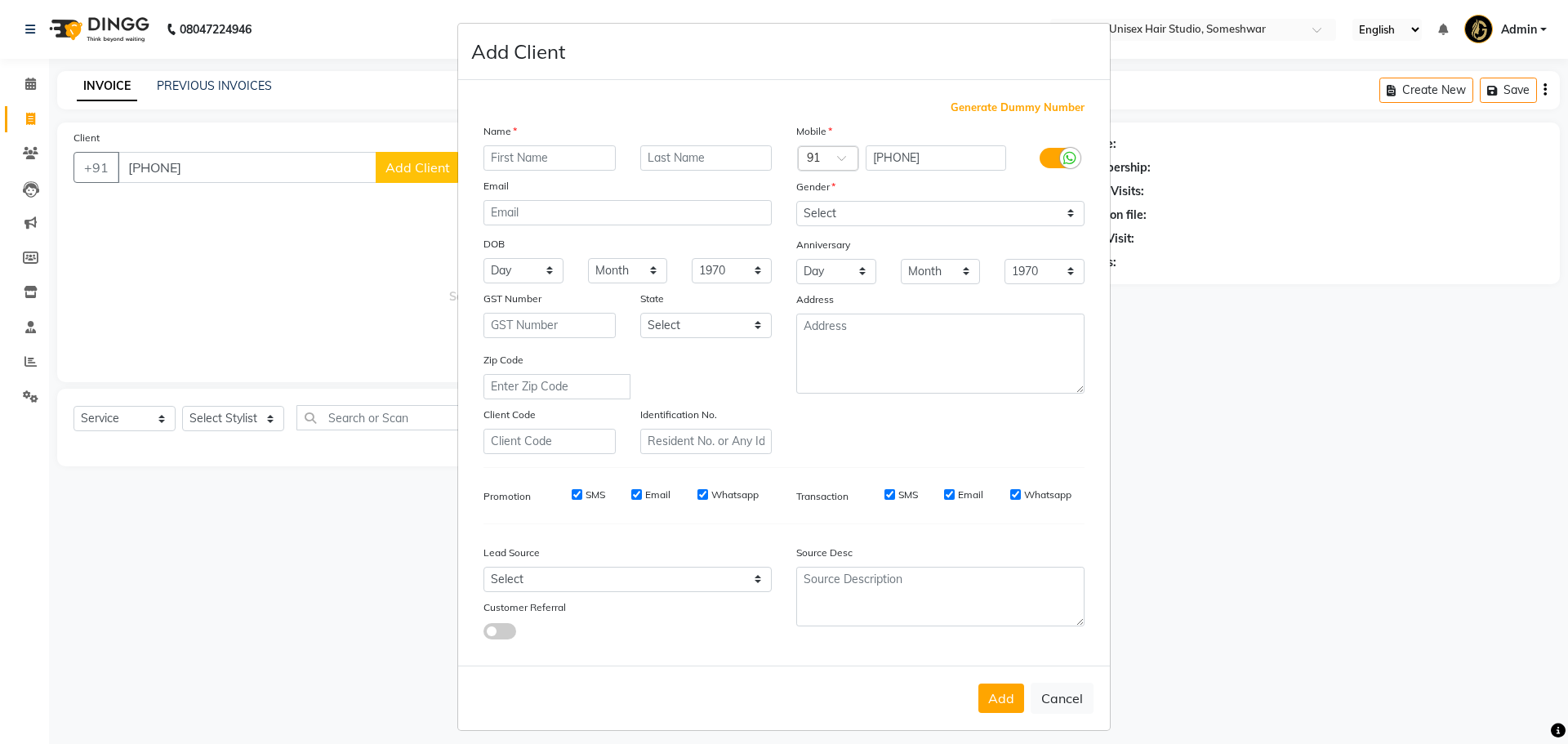 click at bounding box center [550, 158] 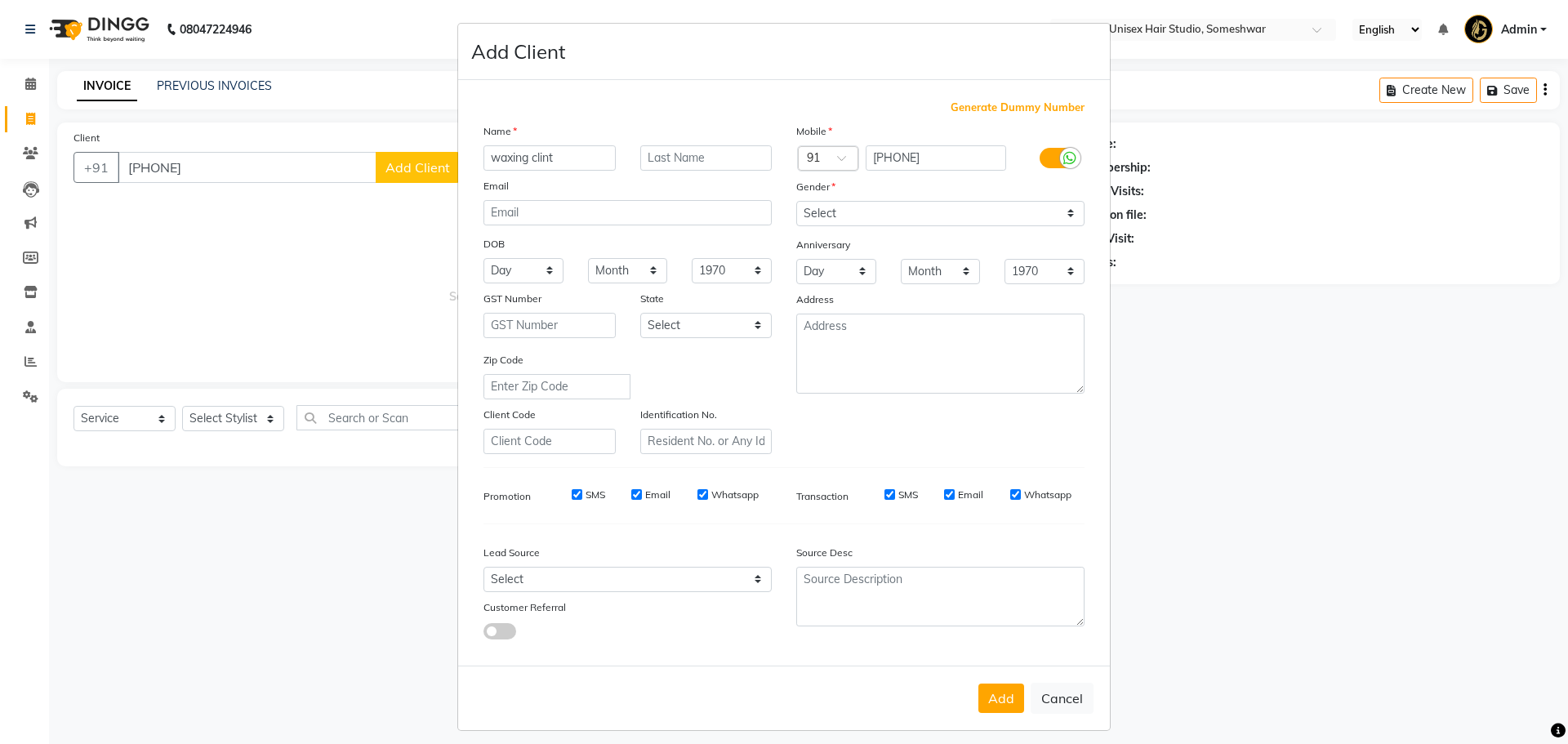 type on "waxing clint" 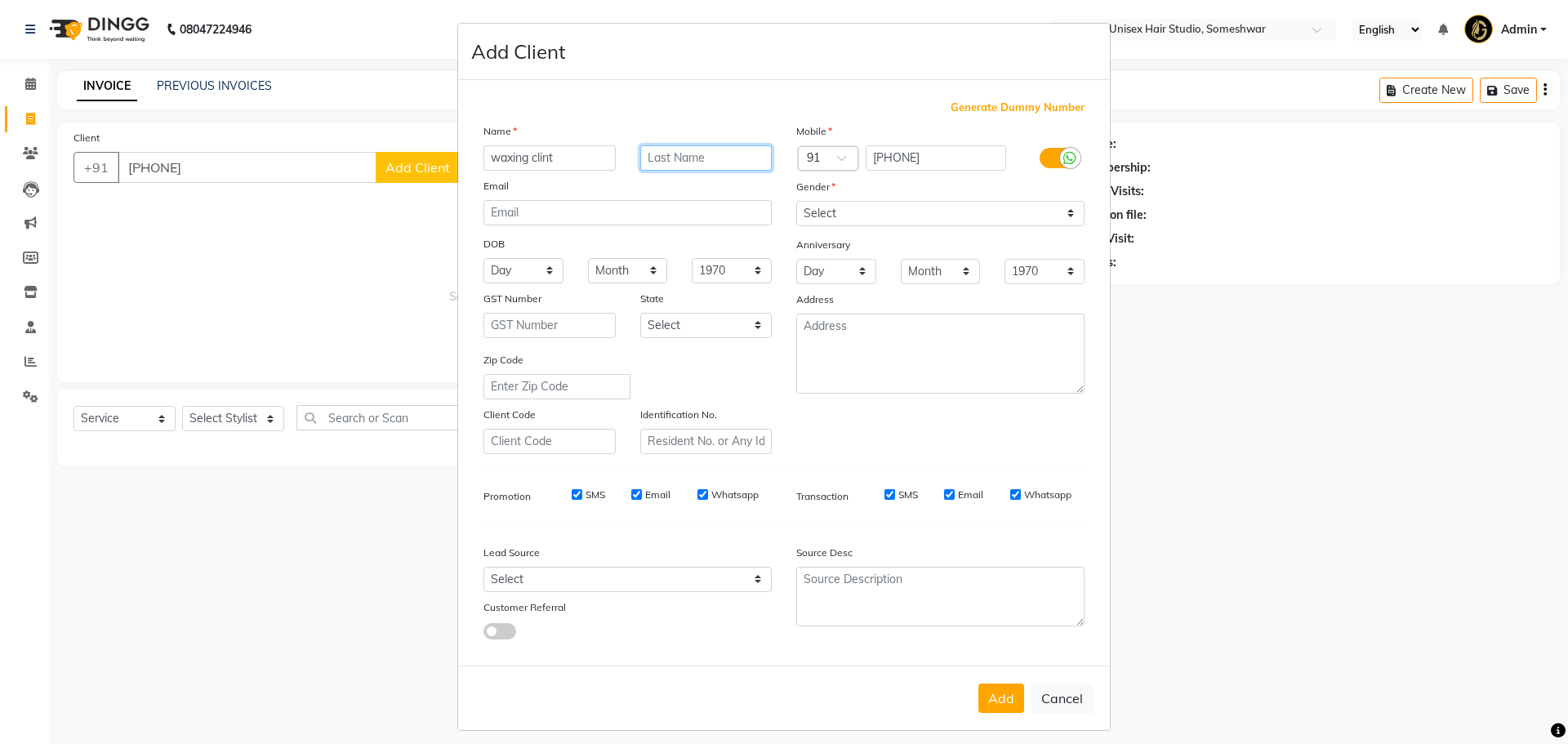click at bounding box center [706, 158] 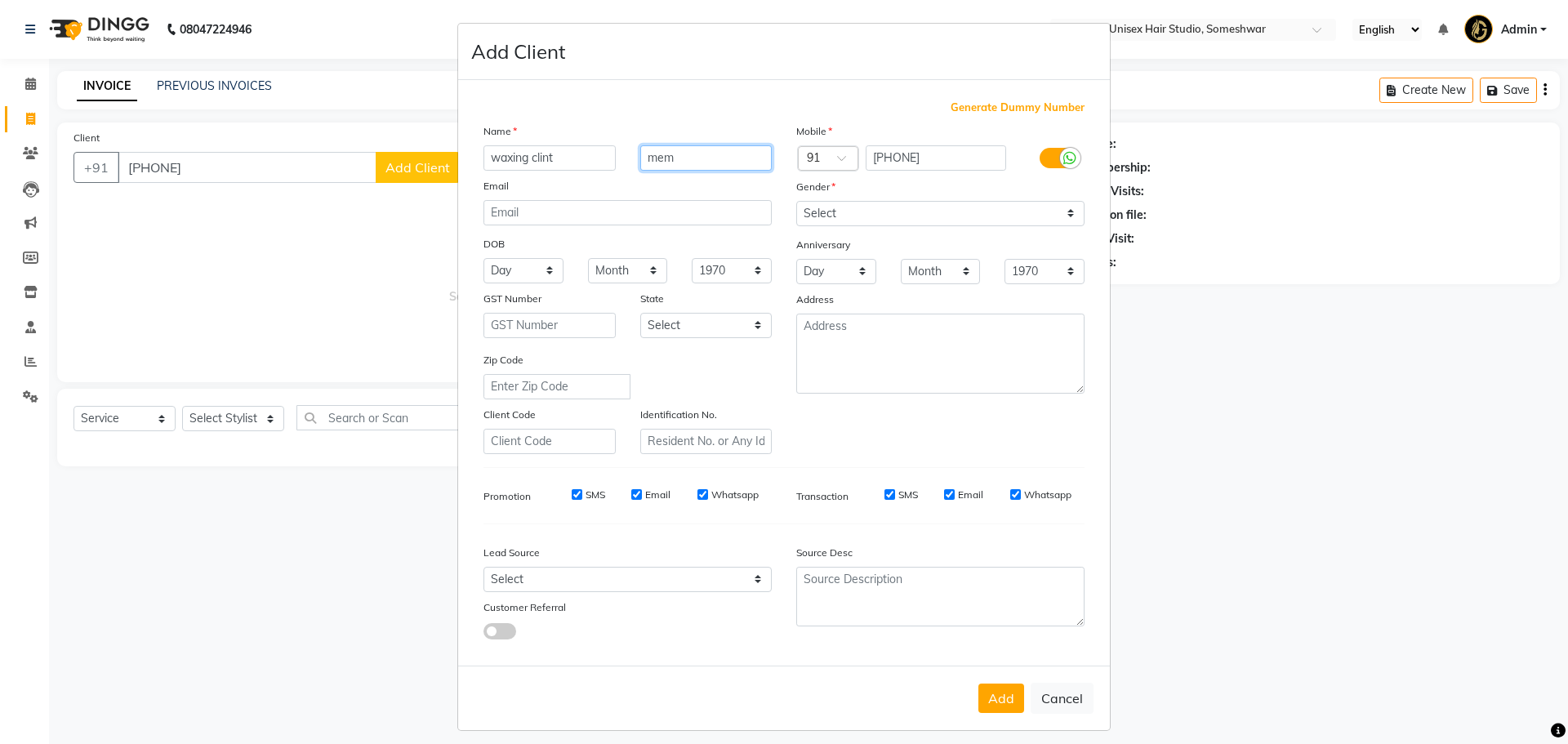 type on "mem" 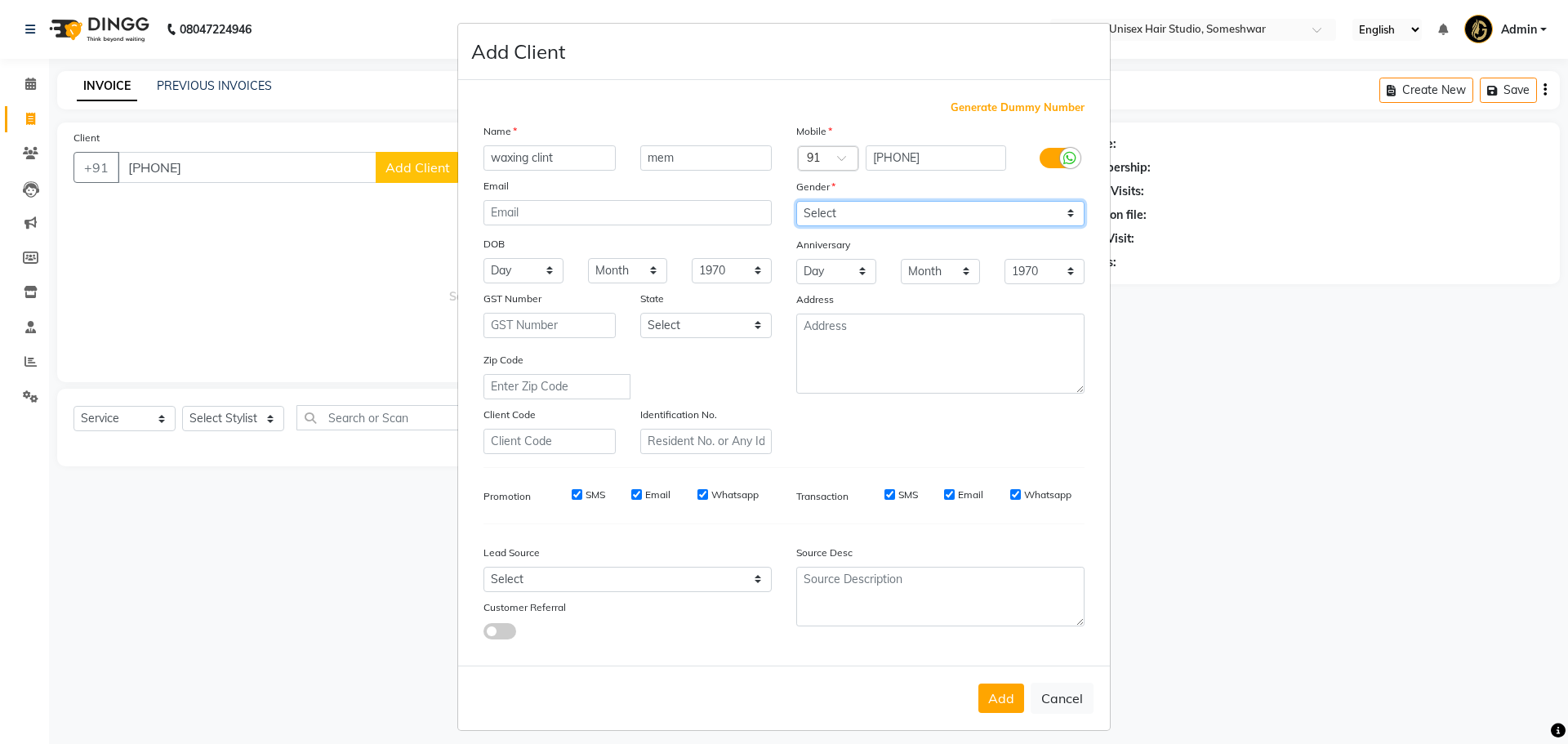 click on "Select Male Female Other Prefer Not To Say" at bounding box center (940, 213) 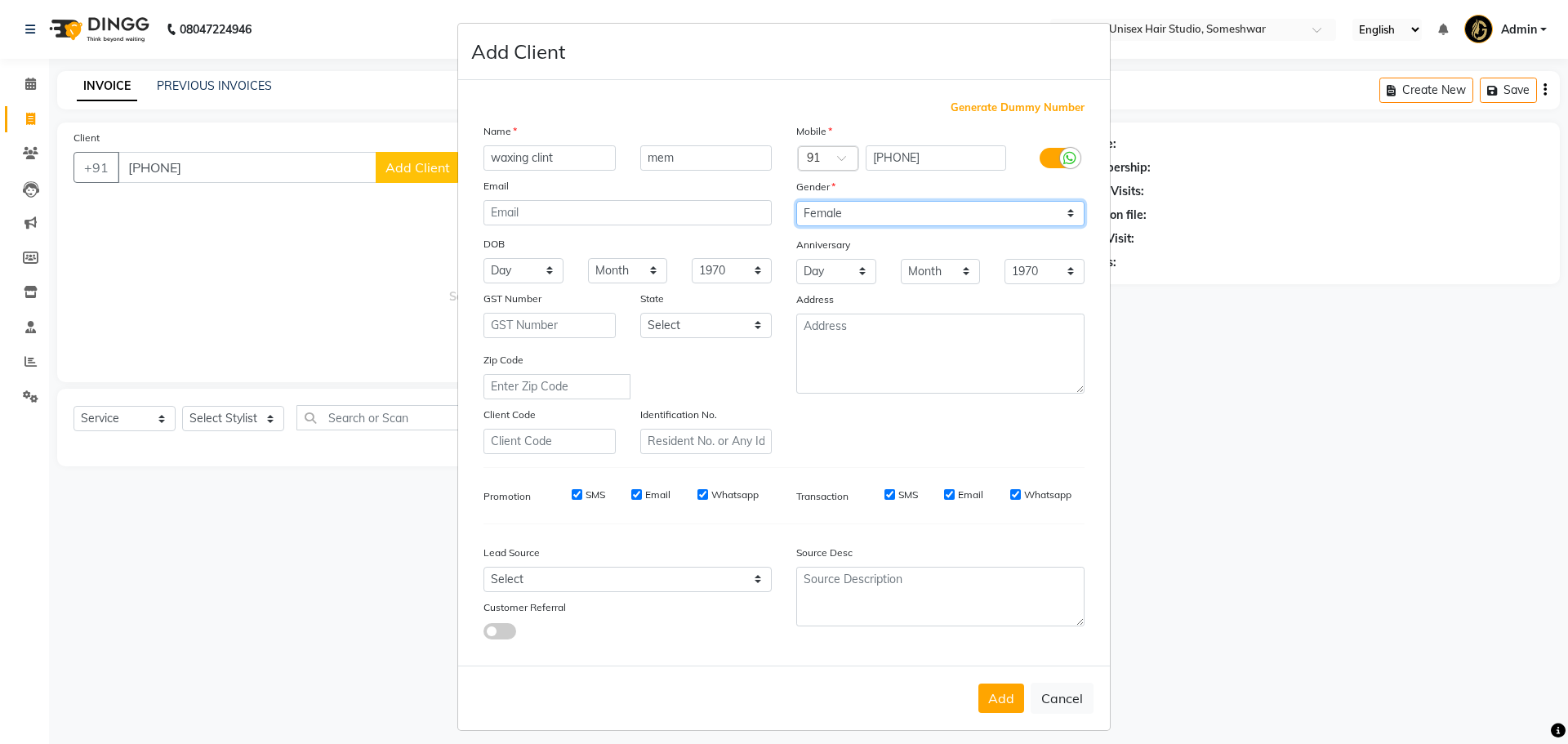 click on "Select Male Female Other Prefer Not To Say" at bounding box center [940, 213] 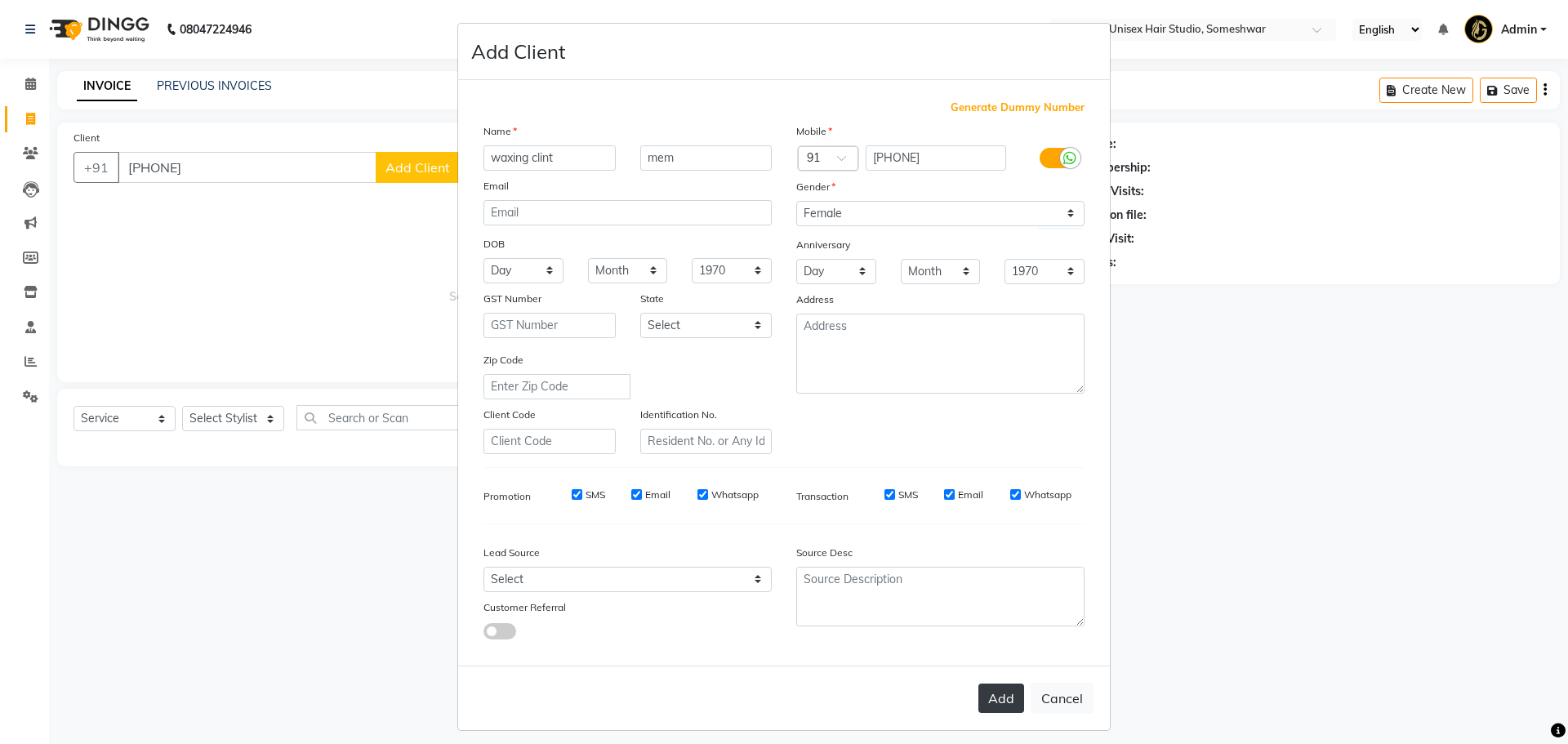 click on "Add" at bounding box center [1001, 698] 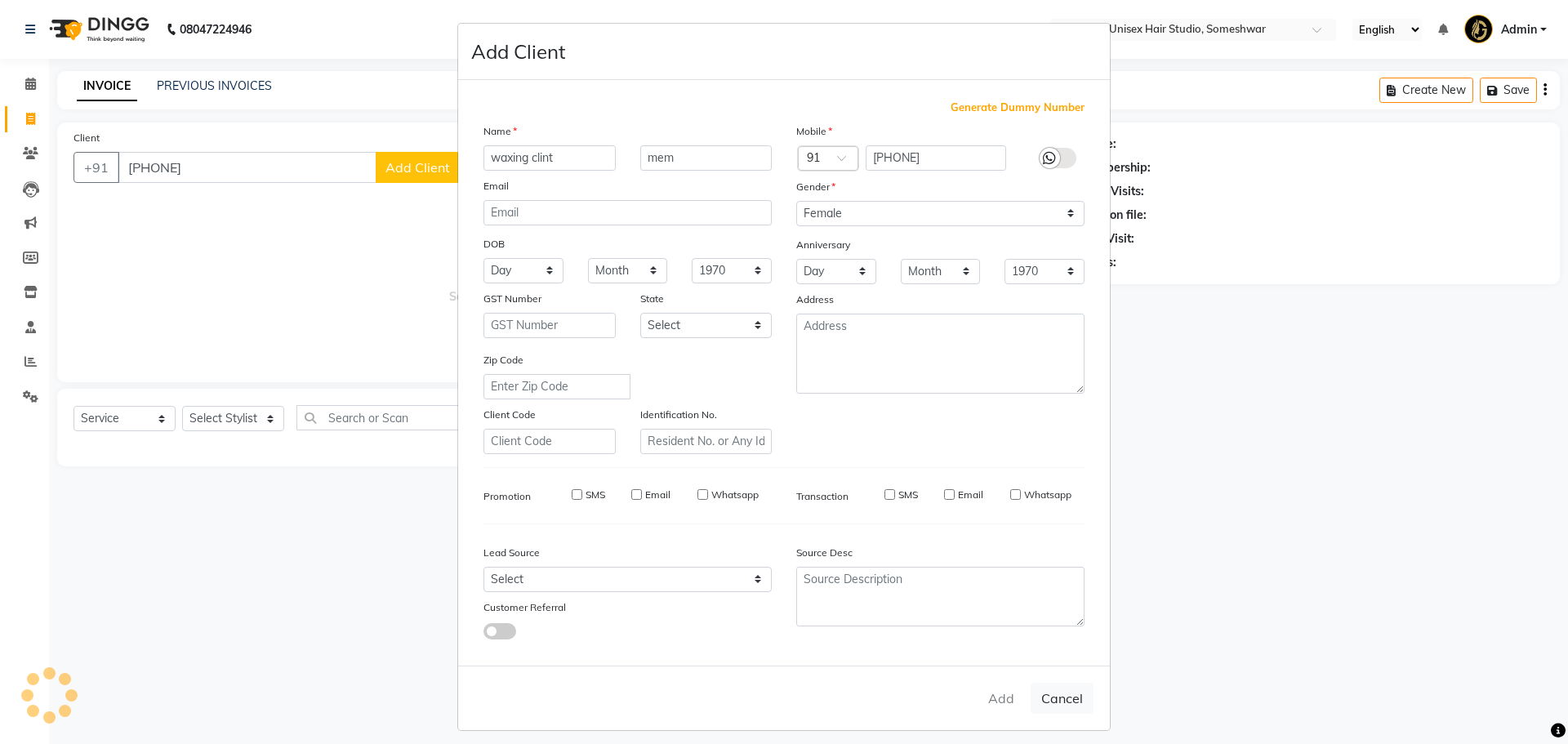 type 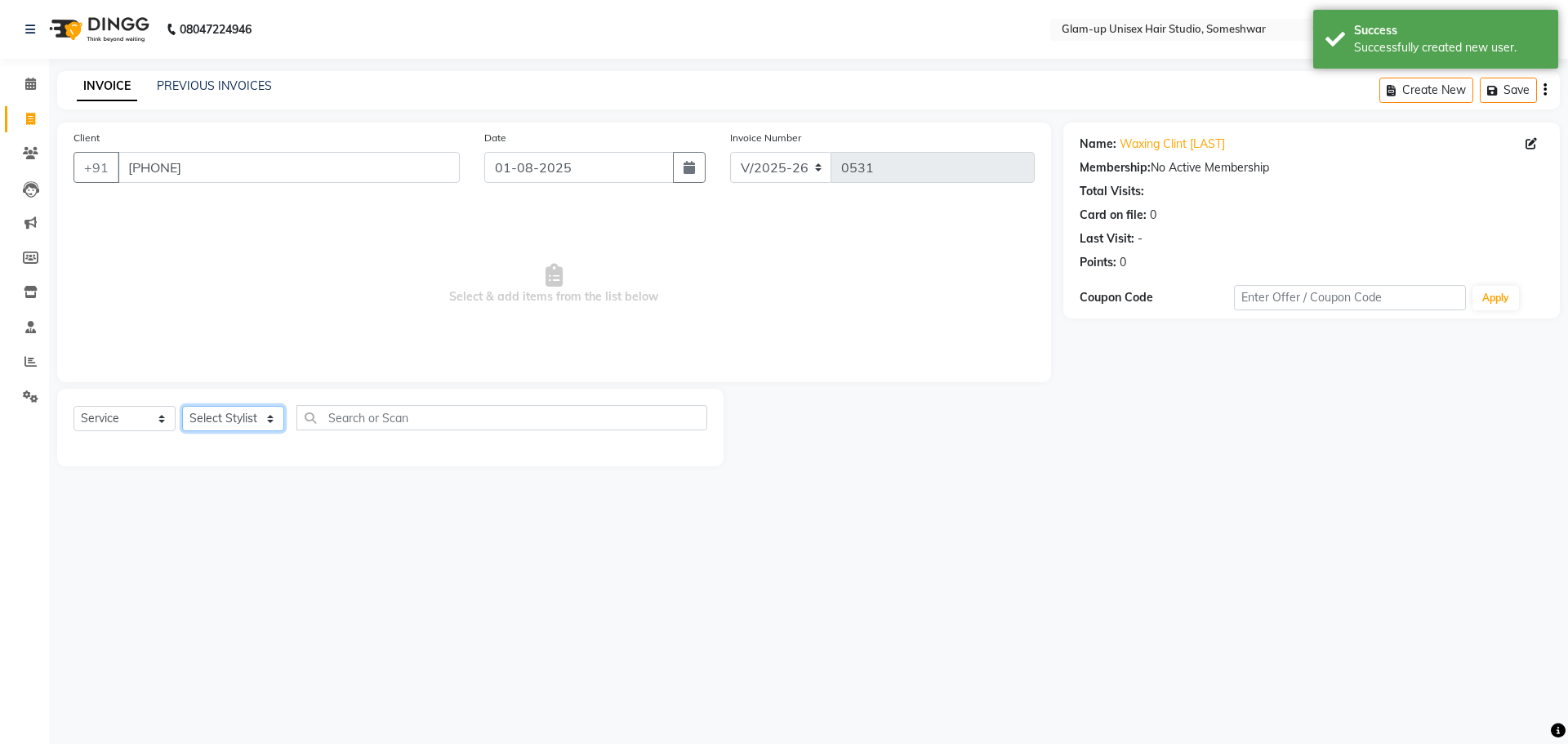 click on "Select Stylist [NAME] [NAME] [NAME] [NAME] [NAME]" 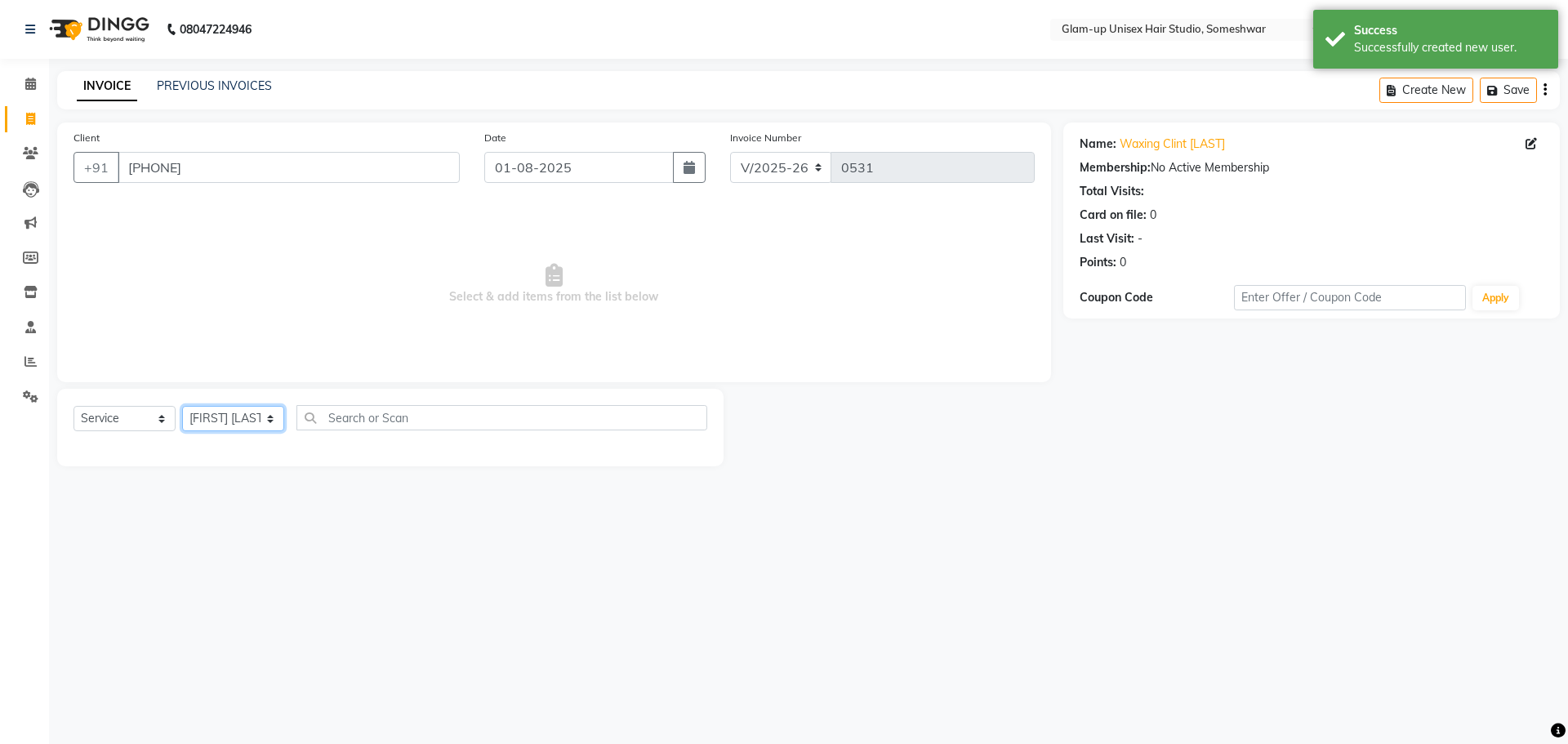click on "Select Stylist [NAME] [NAME] [NAME] [NAME] [NAME]" 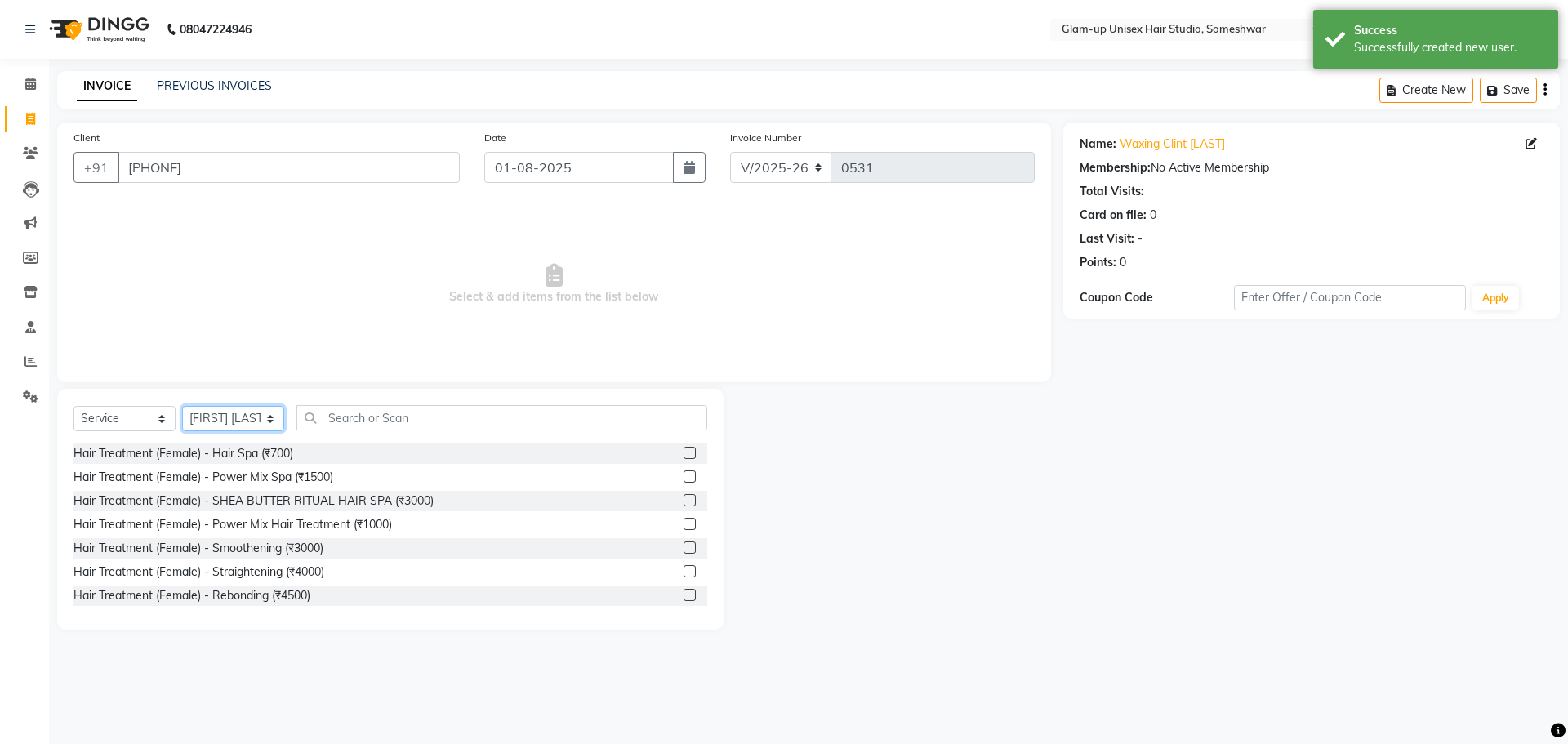 click on "Select Stylist [NAME] [NAME] [NAME] [NAME] [NAME]" 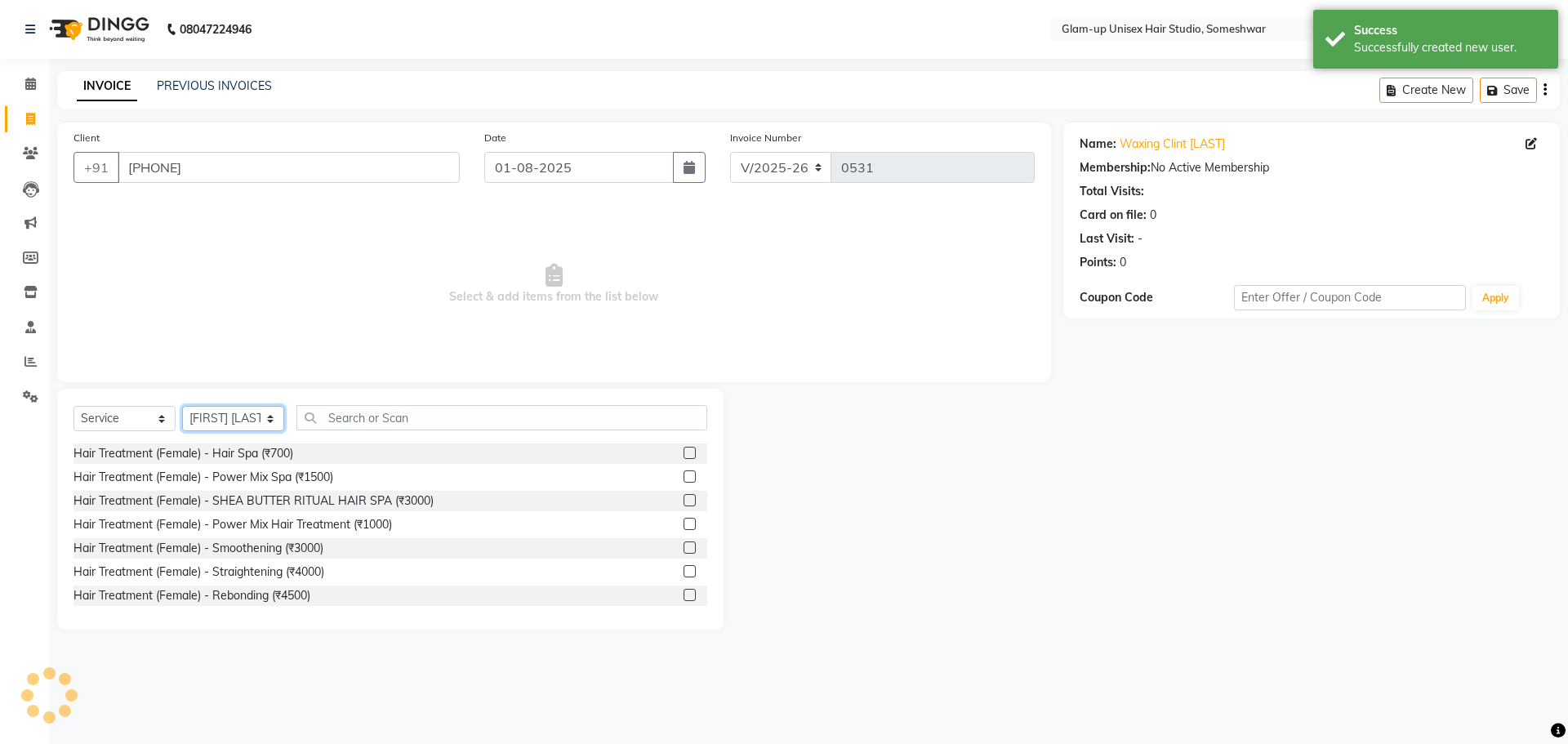 select on "[PHONE]" 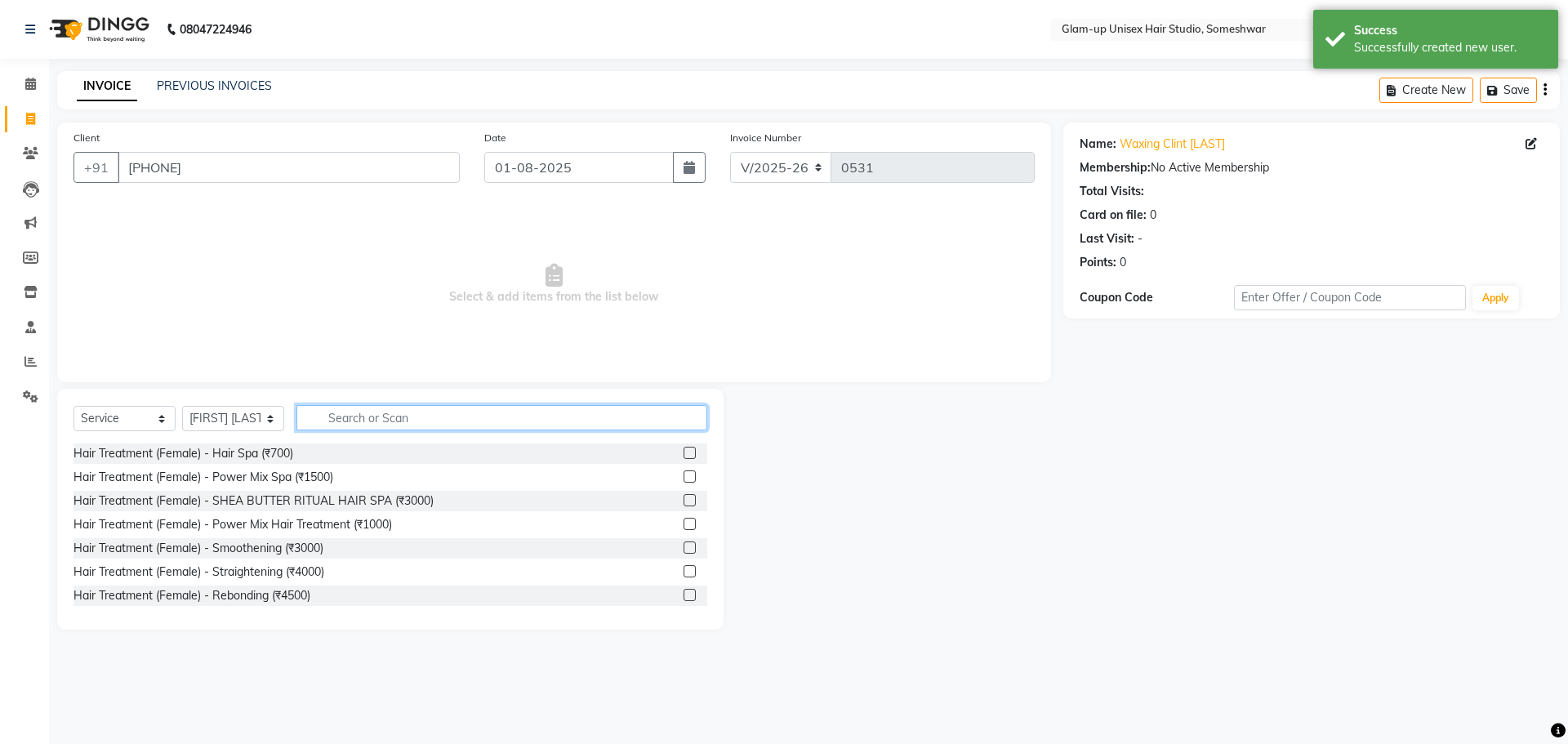 click 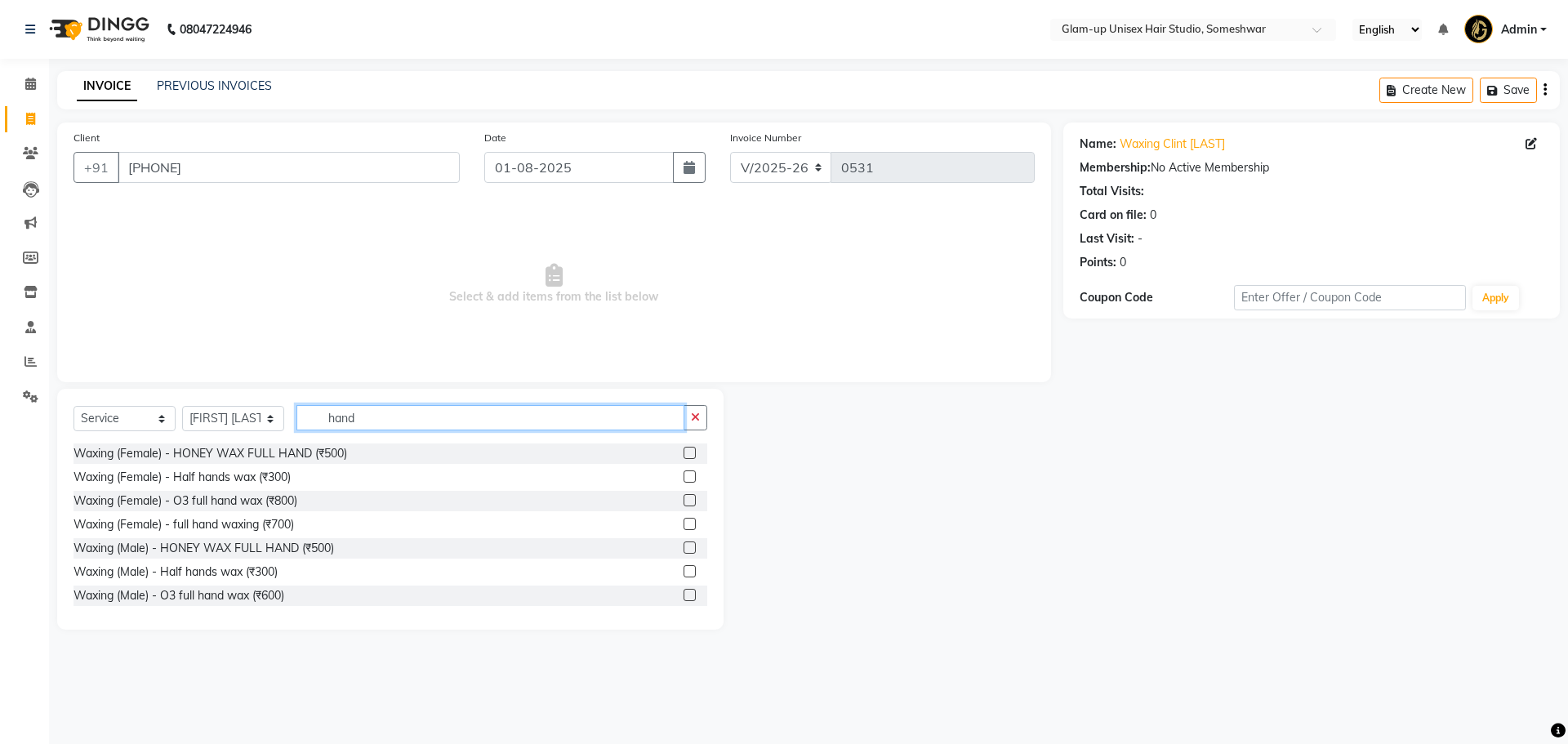 type on "hand" 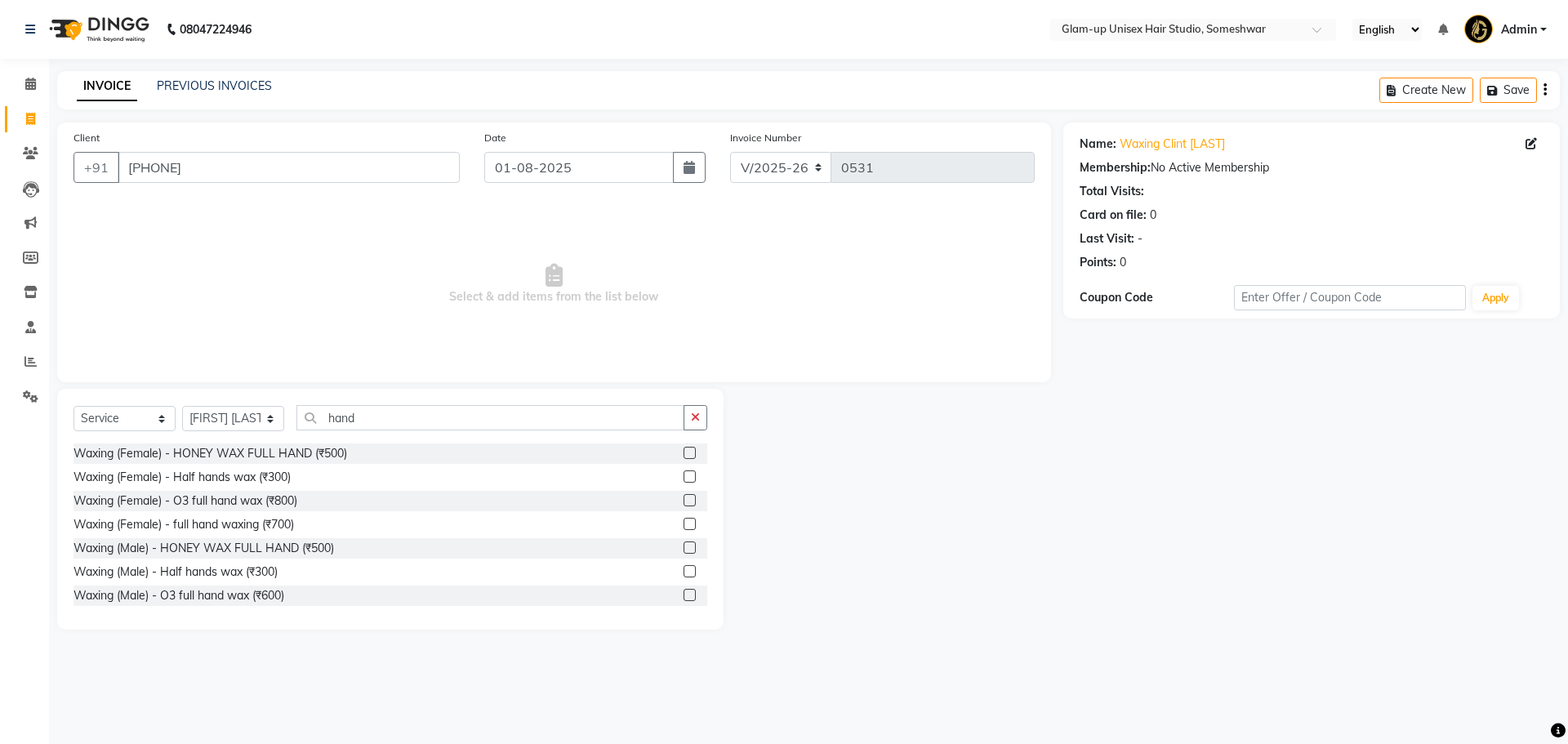 click 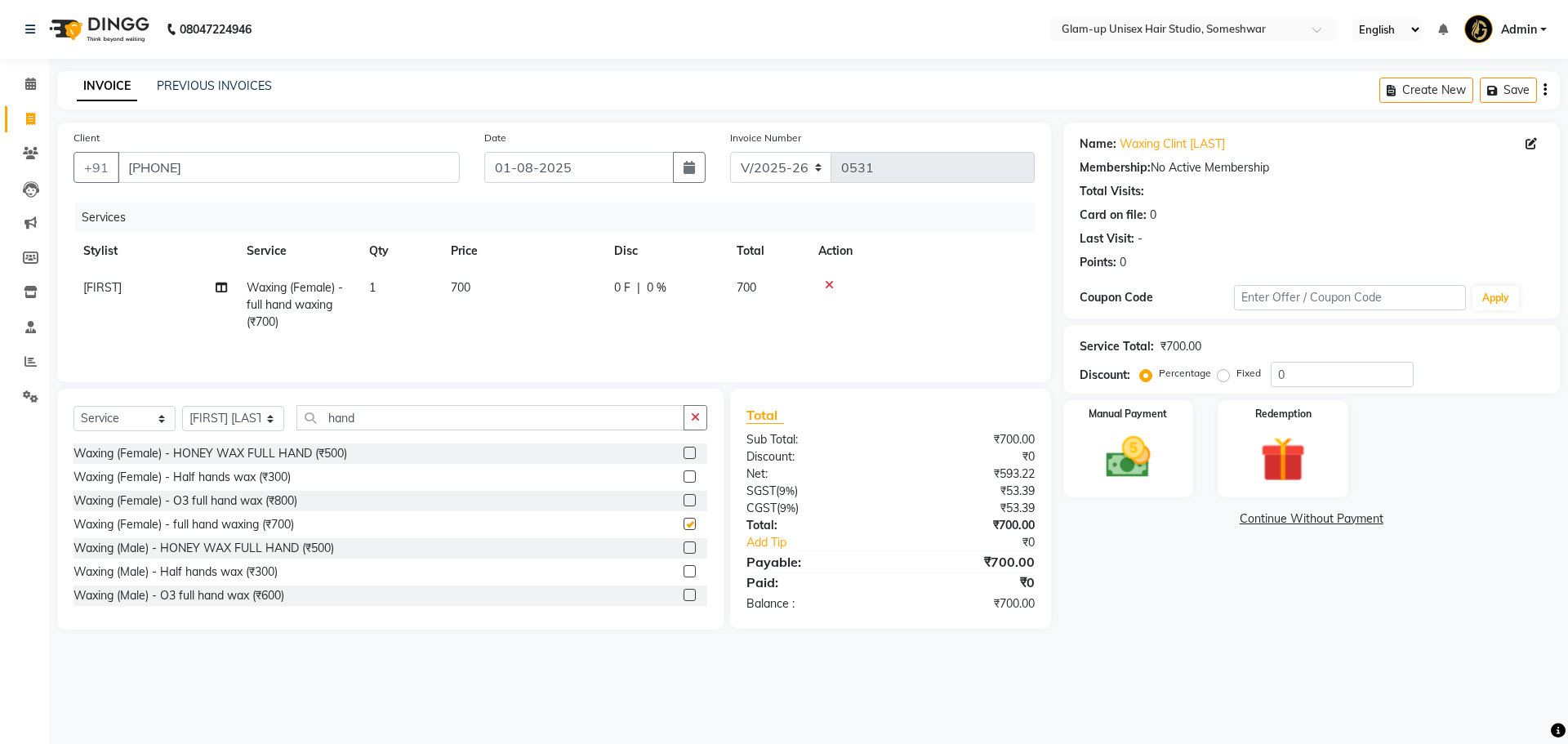 checkbox on "false" 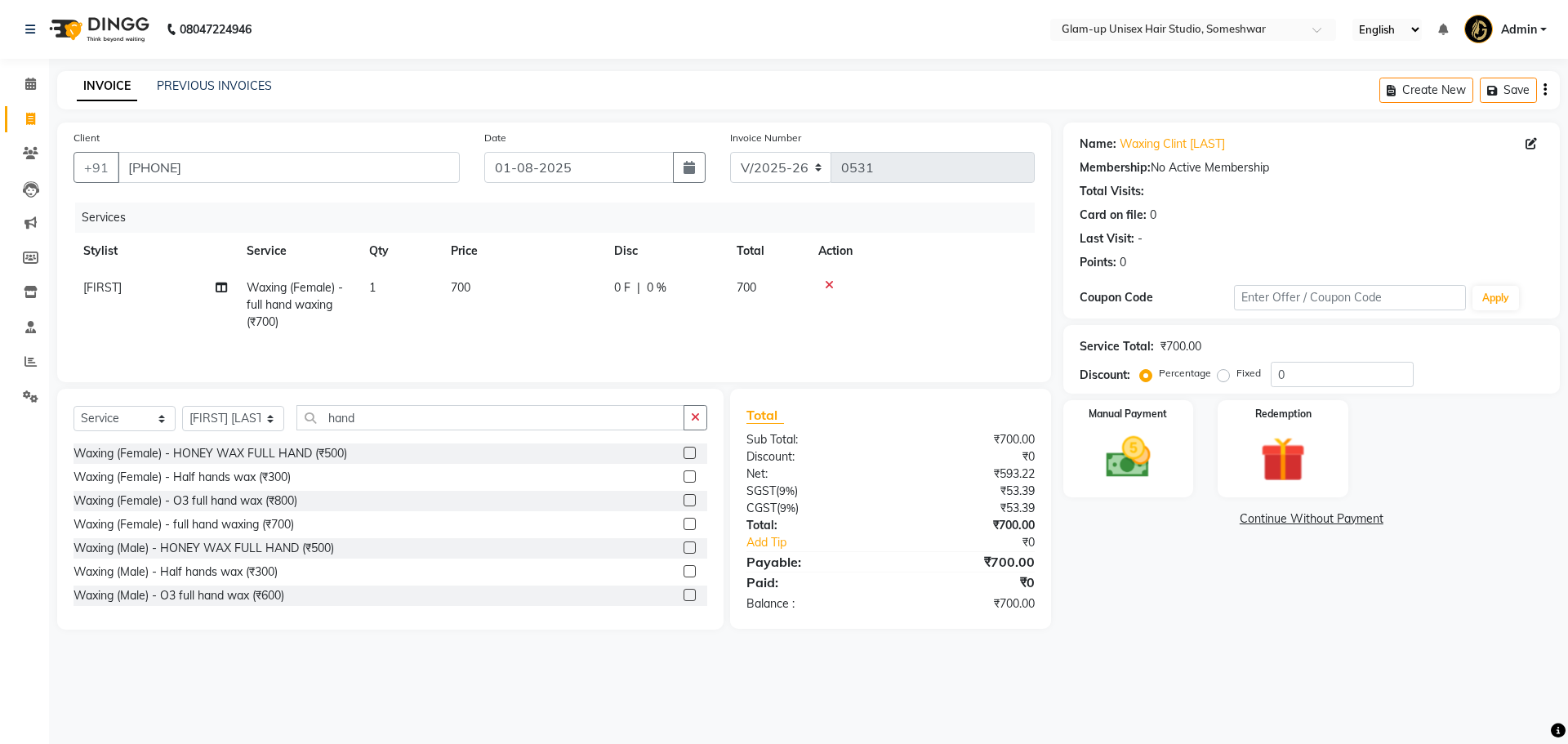 click on "0 F | 0 %" 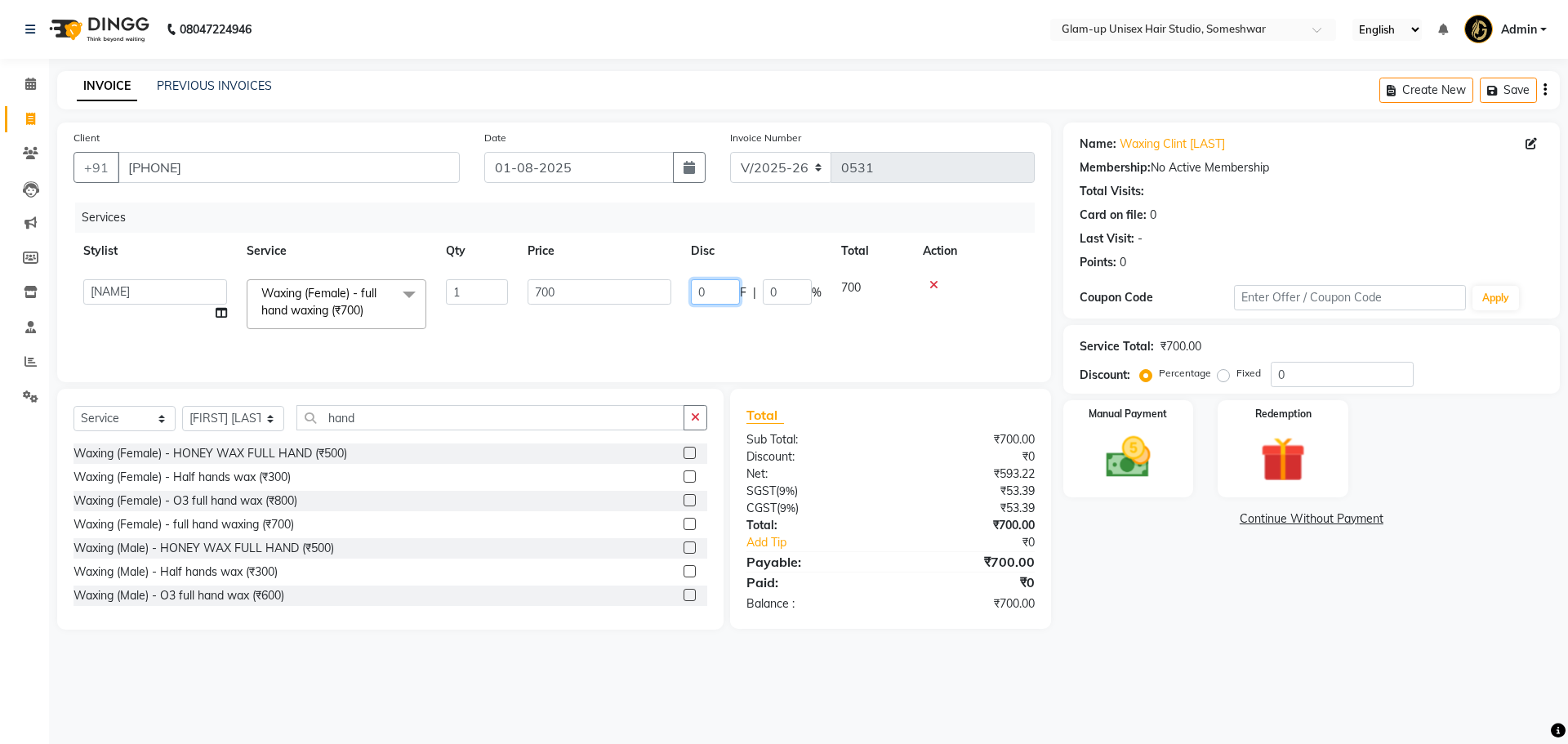 click on "0" 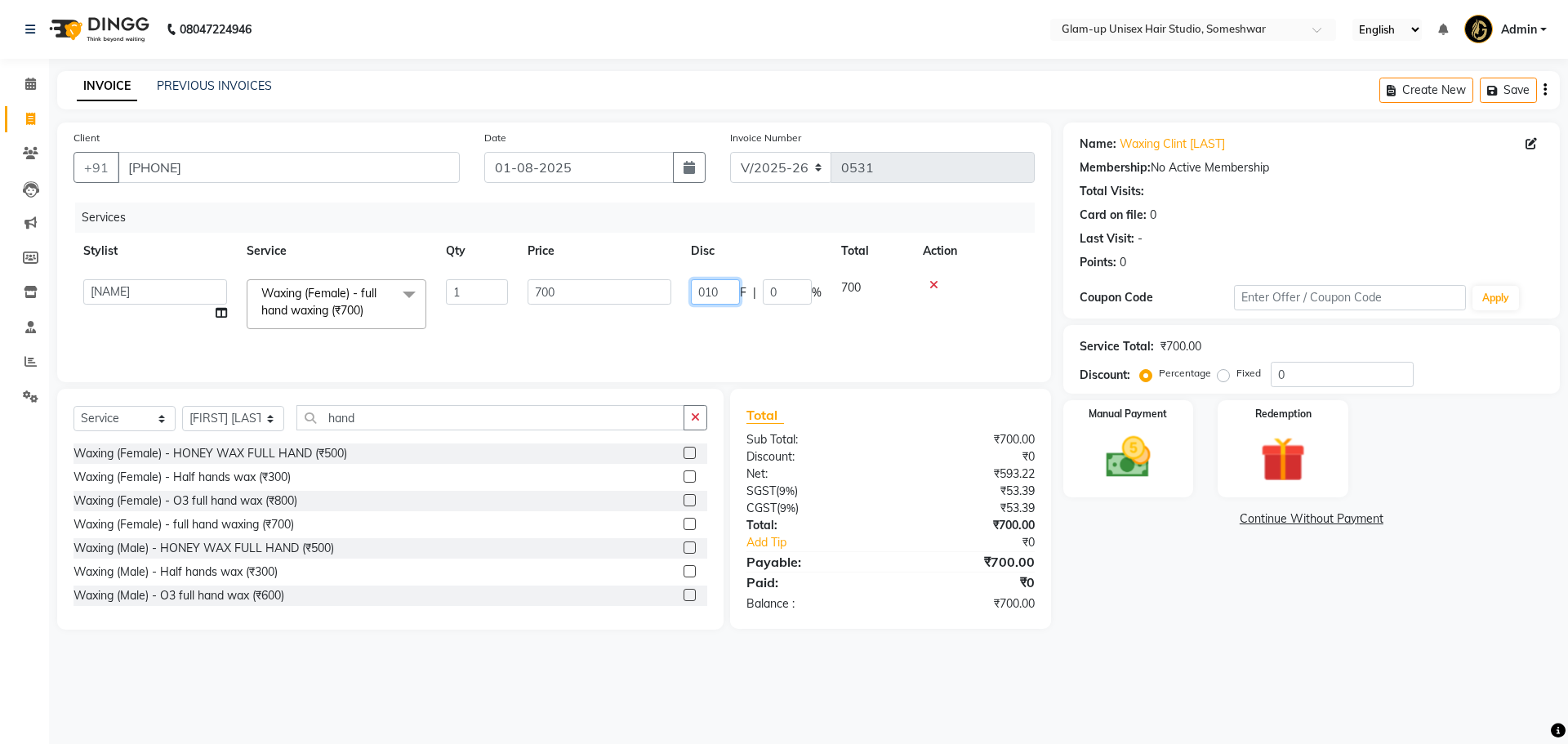 type on "0100" 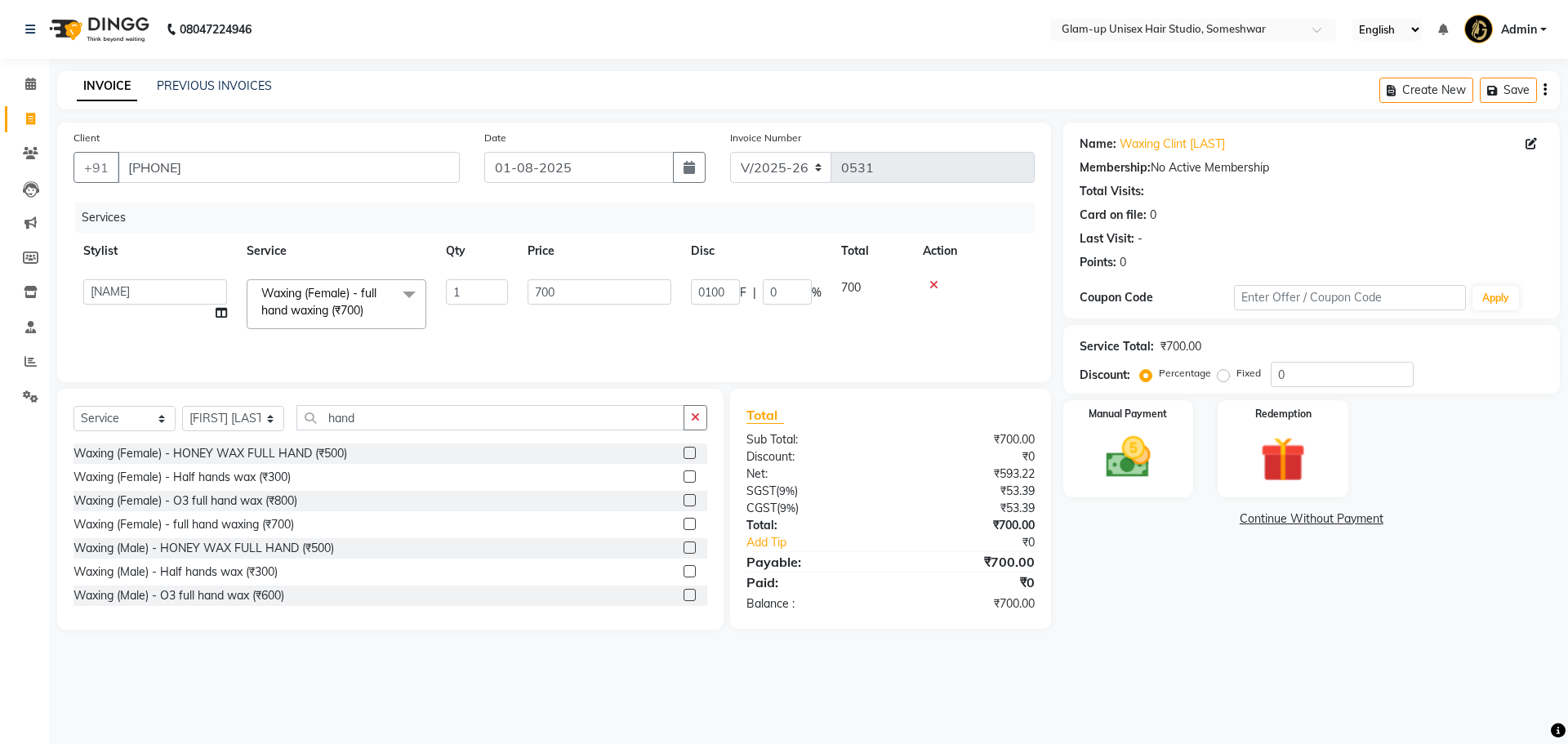 click on "[FIRST] [LAST]   [FIRST] [LAST]   [FIRST] [LAST]   [FIRST]   [LAST]   Waxing (Female) - full hand waxing (₹700)  x Hair Treatment (Female) - Hair Spa (₹700) Hair Treatment (Female) - Power Mix Spa (₹1500) Hair Treatment (Female) - SHEA BUTTER RITUAL HAIR SPA (₹3000) Hair Treatment (Female) - Power Mix Hair Treatment (₹1000) Hair Treatment (Female) - Smoothening (₹3000) Hair Treatment (Female) - Straightening (₹4000) Hair Treatment (Female) - Rebonding (₹4500) Hair Treatment (Female) - Keratin (₹3000) Hair Treatment (Female) - BOTOX KERATIN (₹6000) Hair Treatment (Female) - KERATIN GK (₹4000) Hair Treatment (Female) - GK hair spa treatment (₹2500) Hair Treatment (Female) - Hair spa Fiber clinix (₹1500) Hair Treatment (Female) - Sixteen treatment (₹5000) Hair Treatment (Female) - BIO ACTIVE SPA (₹2500) Hair Treatment (Female) - Plex treatment (₹3500) Hair Treatment (Female) - olaplex treatment (₹4000) Hair Treatment (Female) - Dandruff treatment (₹1200) Hair (Female) - Male Haircut (₹1)" 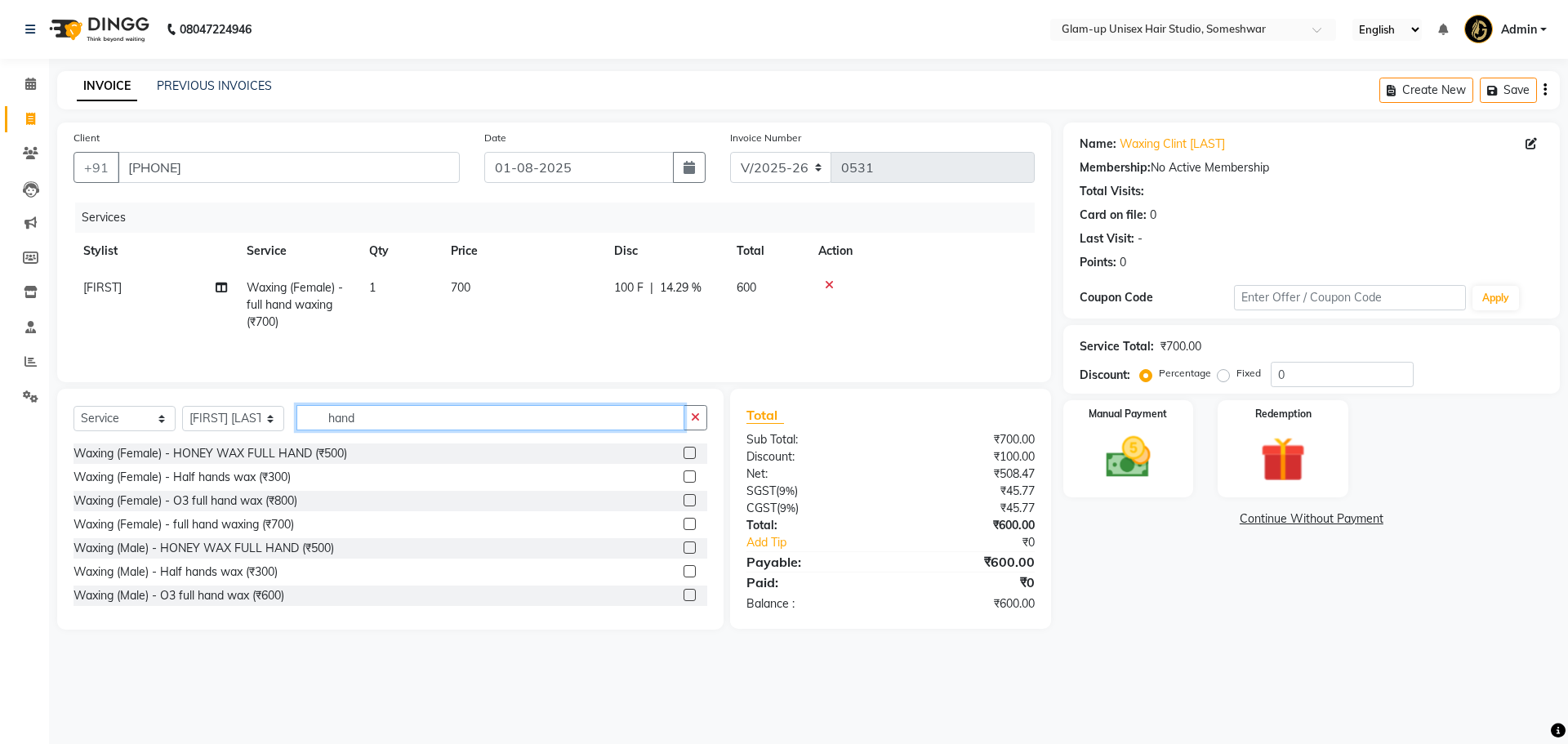 click on "hand" 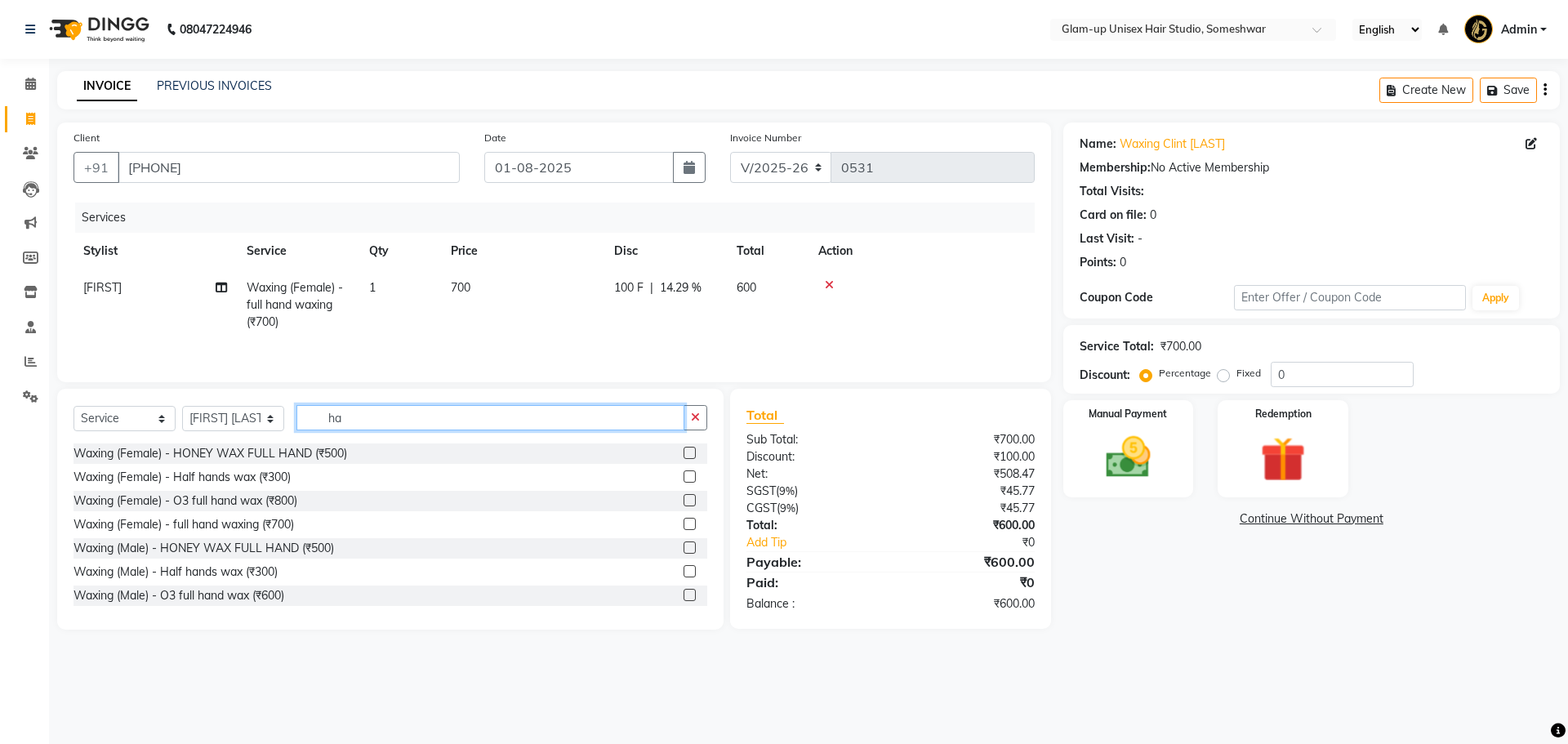 type on "h" 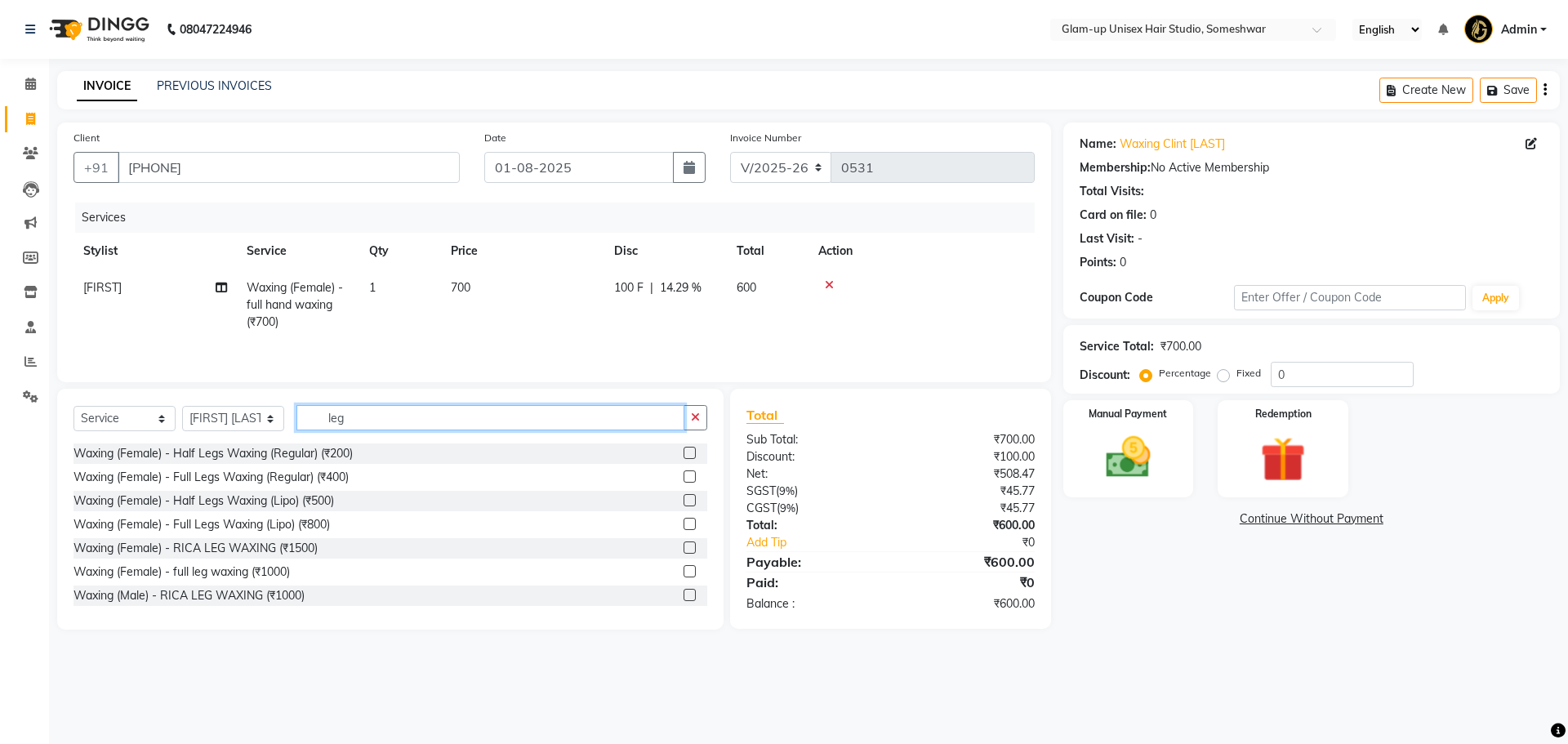 type on "leg" 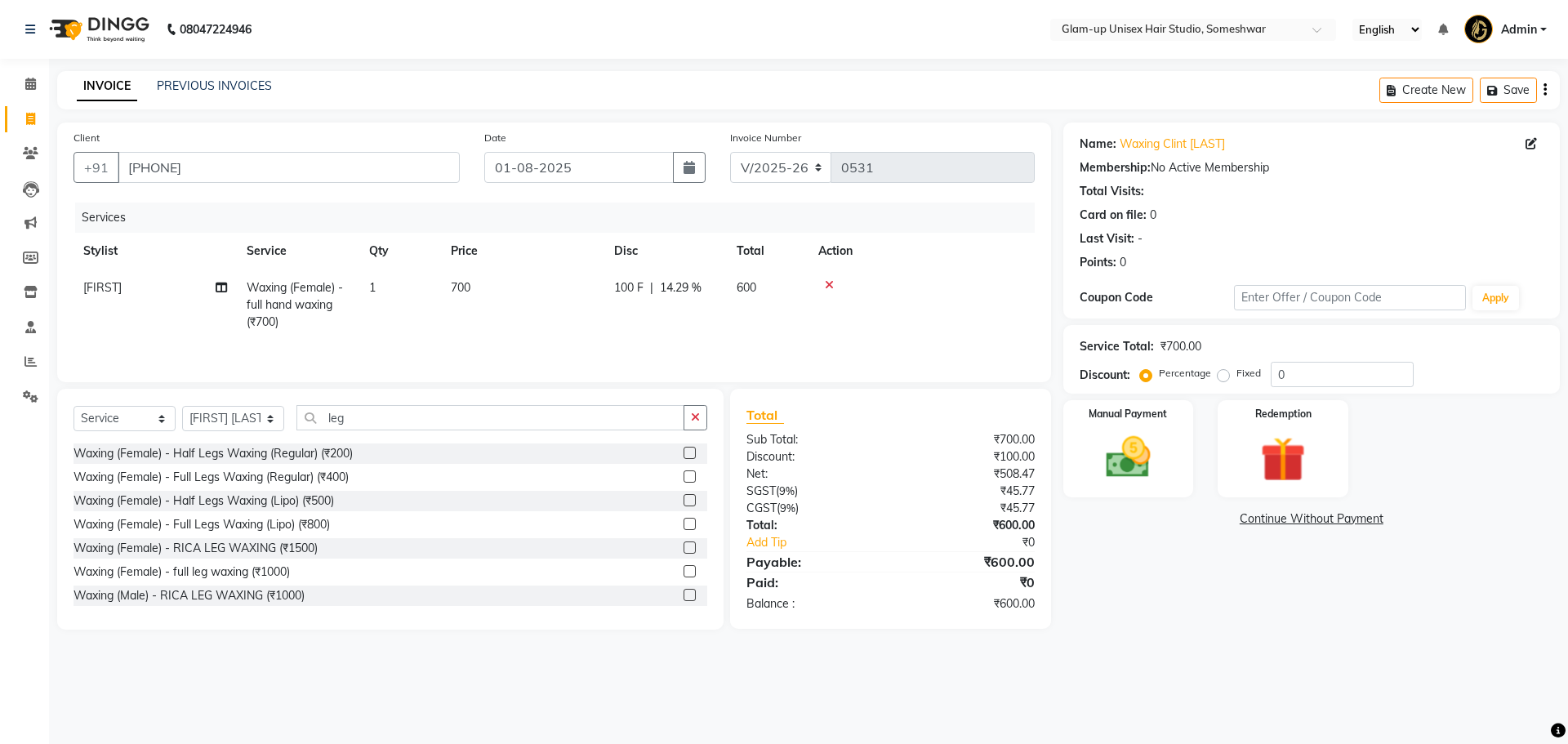click 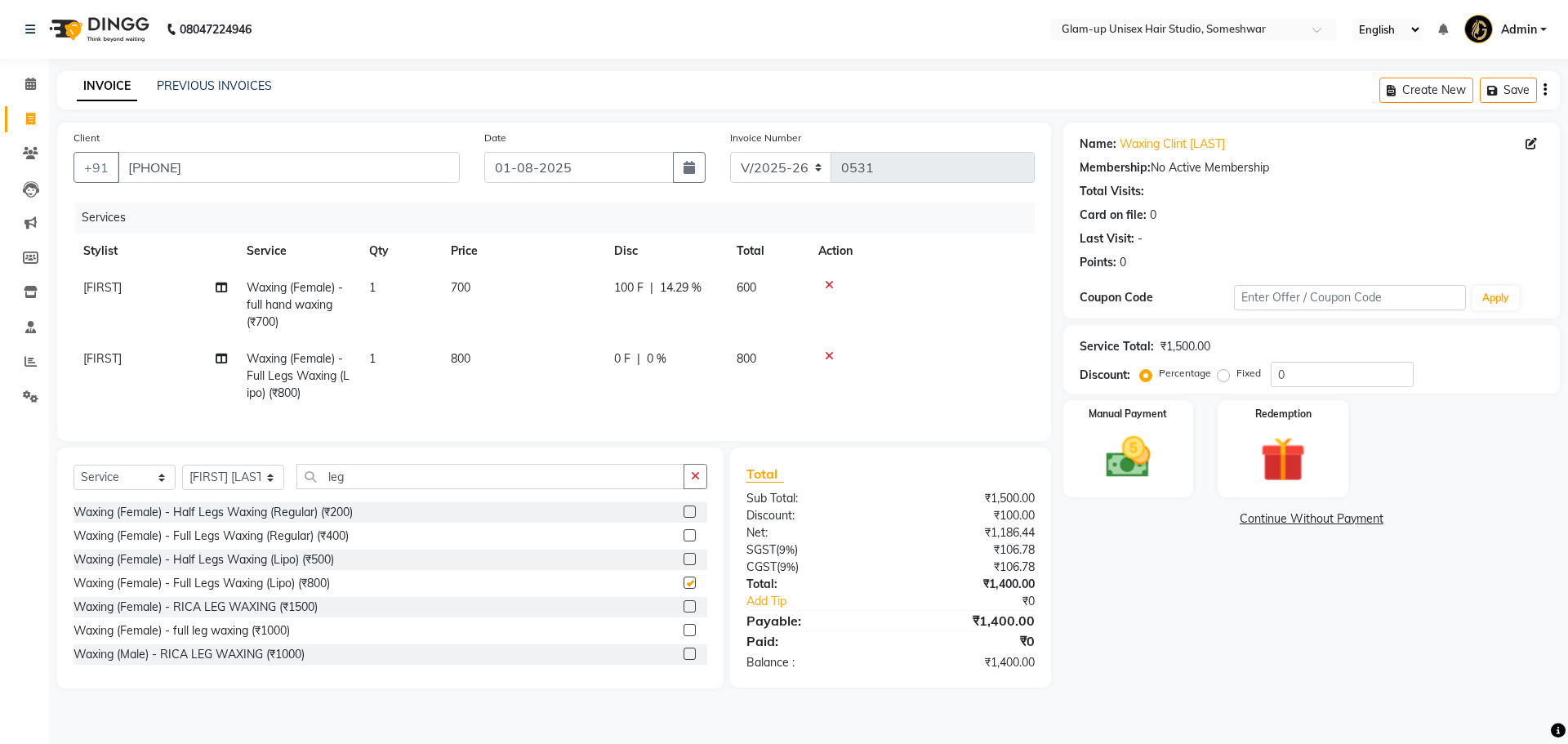 checkbox on "false" 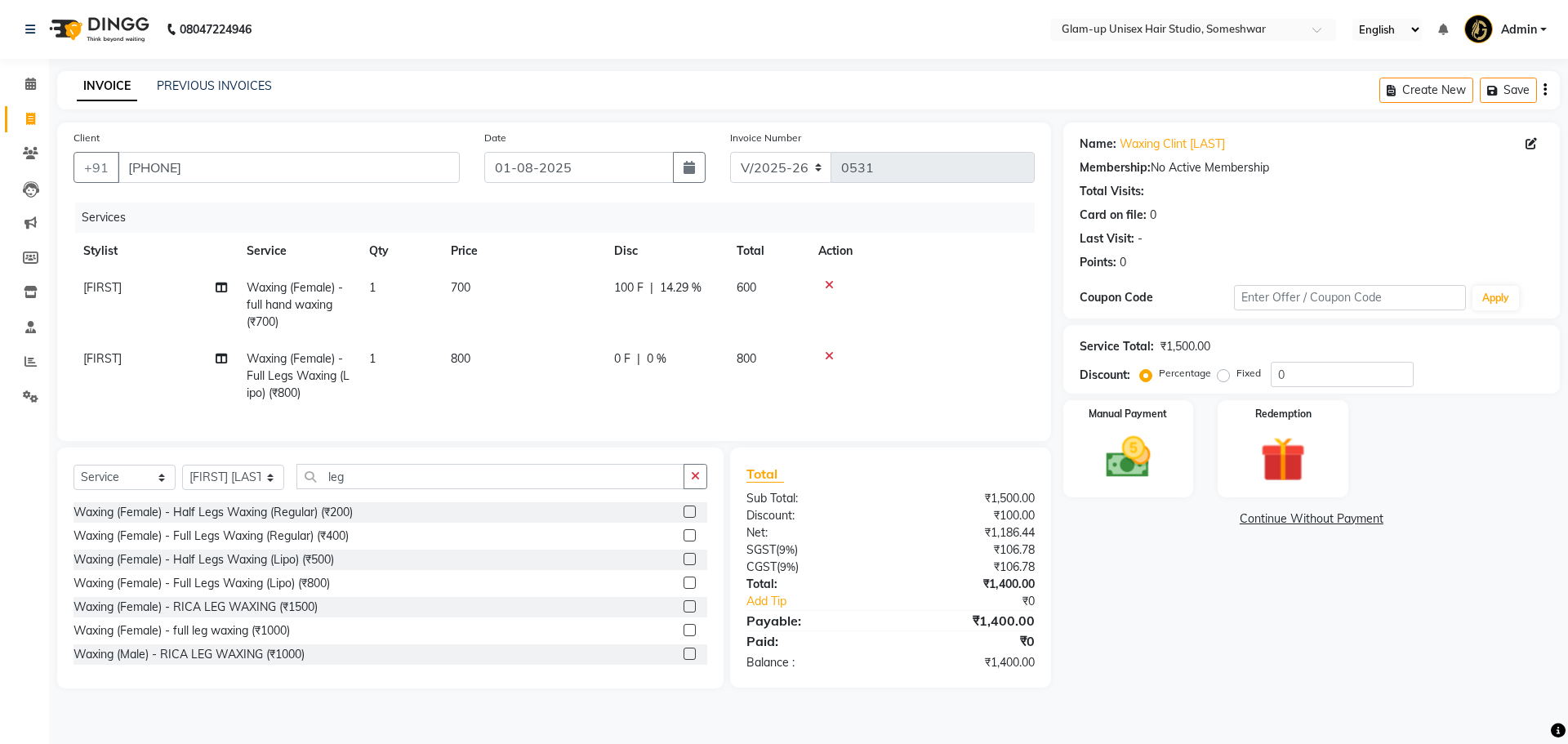 click on "0 F | 0 %" 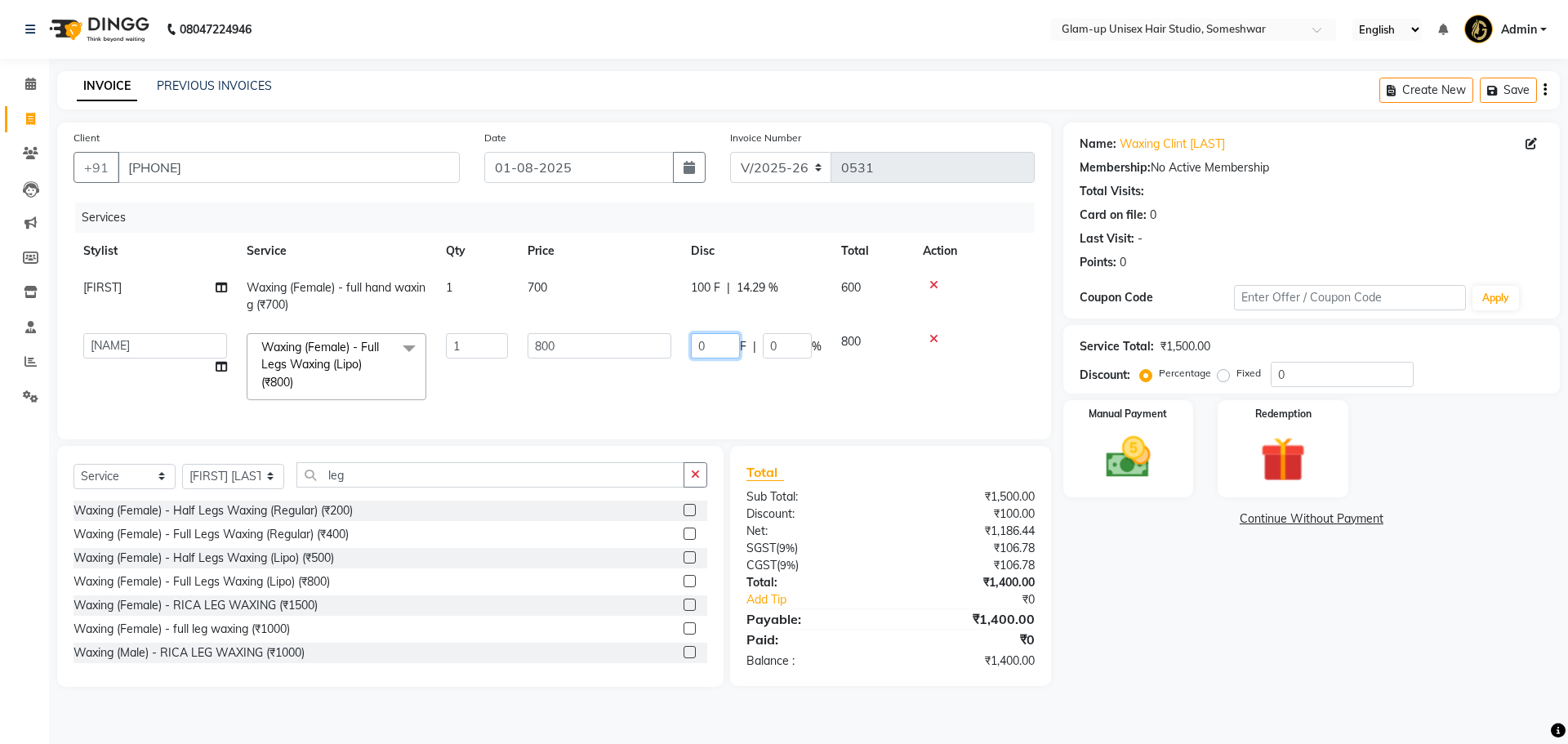 click on "0" 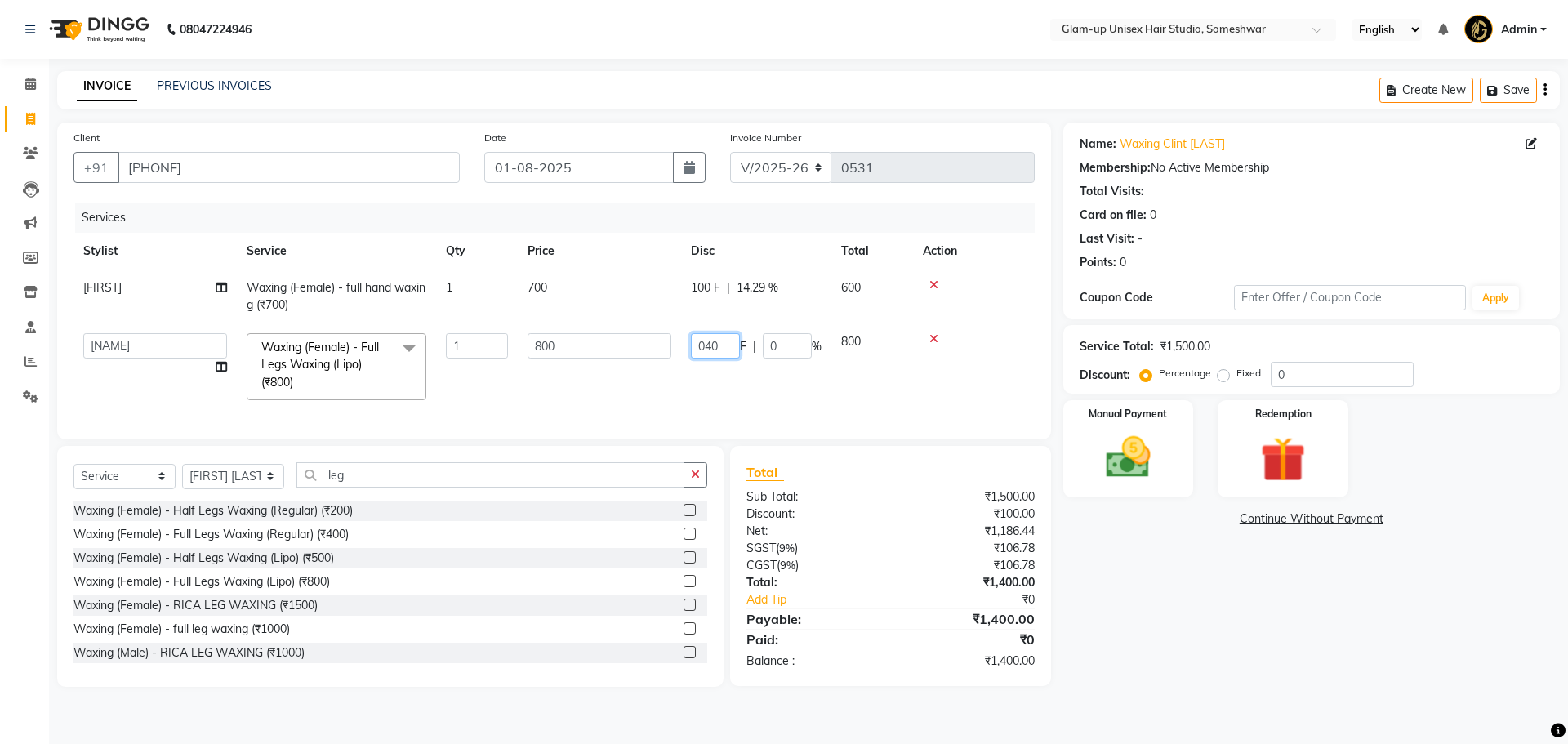 type on "0400" 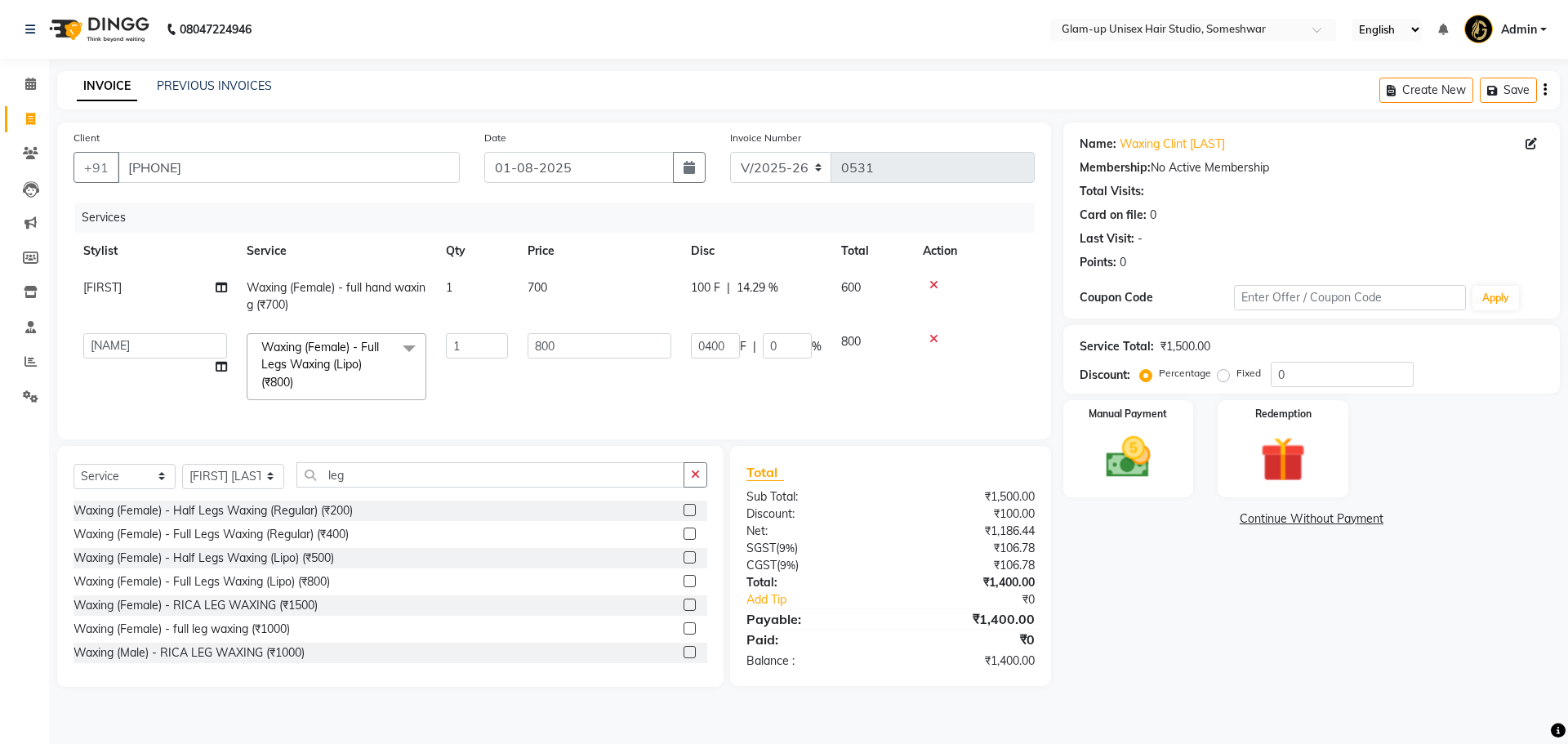 click on "ADITIYA [LAST] [LAST] [LAST] Waxing (Female) - Full Legs Waxing (Lipo) ([PRICE]) x Hair Treatment (Female) - Hair Spa ([PRICE]) Hair Treatment (Female) - Power Mix Spa ([PRICE]) Hair Treatment (Female) - SHEA BUTTER RITUAL HAIR SPA ([PRICE]) Hair Treatment (Female) - Power Mix Hair Treatment ([PRICE]) Hair Treatment (Female) - Smoothening ([PRICE]) Hair Treatment (Female) - Straightening ([PRICE]) Hair Treatment (Female) - Rebonding ([PRICE]) Hair Treatment (Female) - Keratin ([PRICE]) Hair Treatment (Female) - BOTOX KERATIN ([PRICE]) Hair Treatment (Female) - KERATIN GK ([PRICE]) Hair Treatment (Female) - GK hair spa treatment ([PRICE]) Hair Treatment (Female) - Hair spa Fiber clinix ([PRICE]) Hair Treatment (Female) - Sixteen treatment ([PRICE]) Hair Treatment (Female) - BIO ACTIVE SPA ([PRICE]) Hair Treatment (Female) - Plex treatment ([PRICE]) Hair Treatment (Female) - olaplex treatment ([PRICE]) Hair Treatment (Female) - Dandruff treatment ([PRICE]) D-Tan (Male) - D tan ([PRICE])" 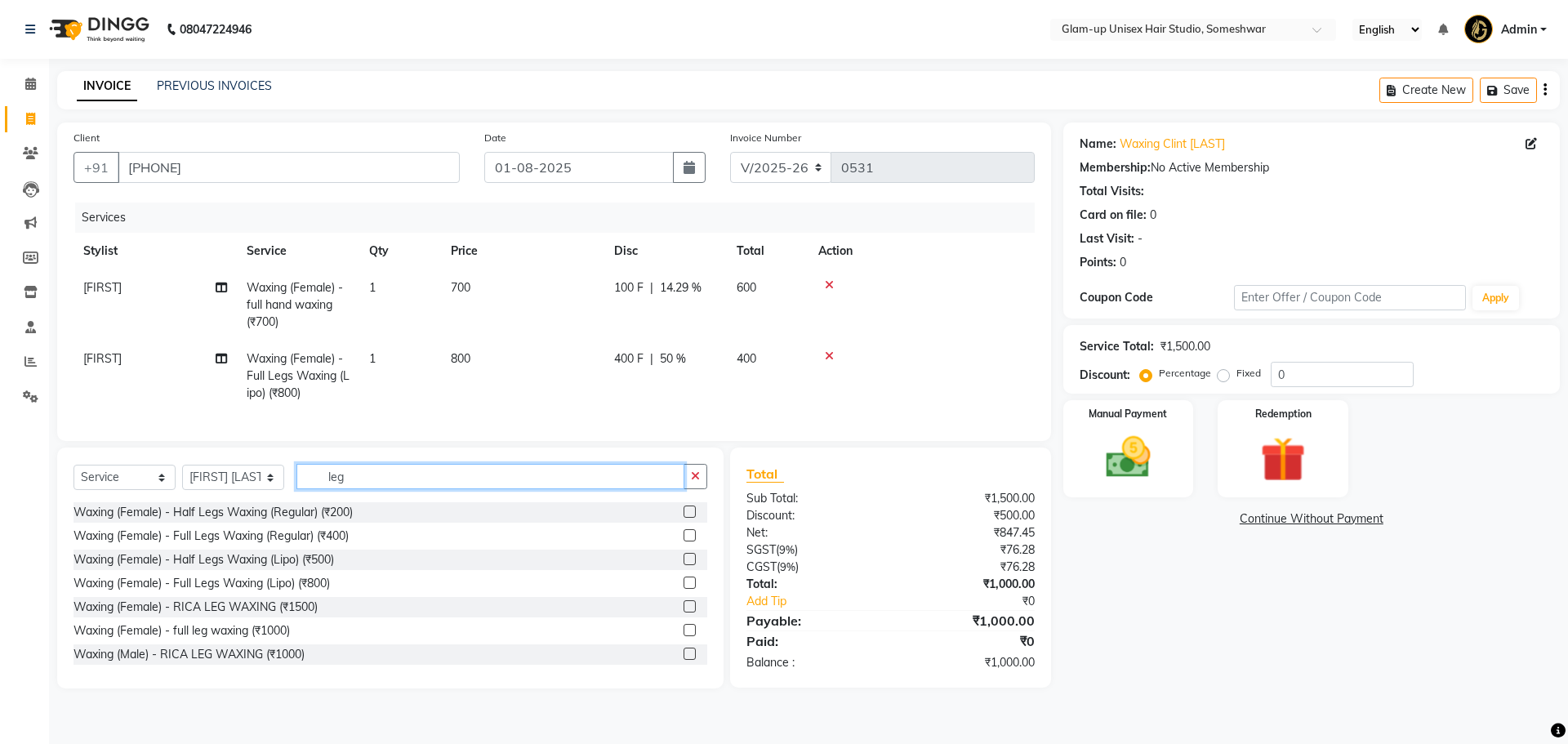 click on "leg" 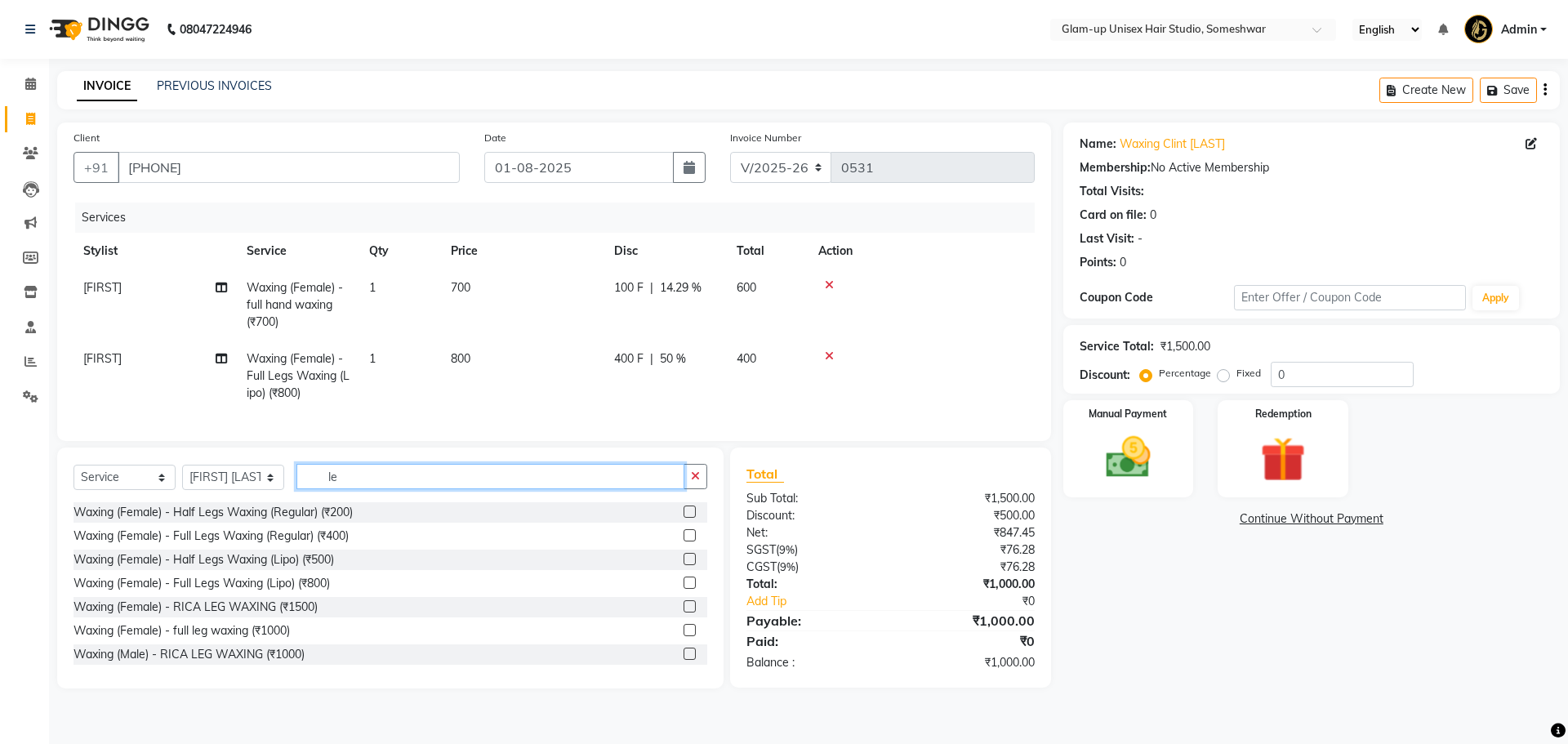 type on "l" 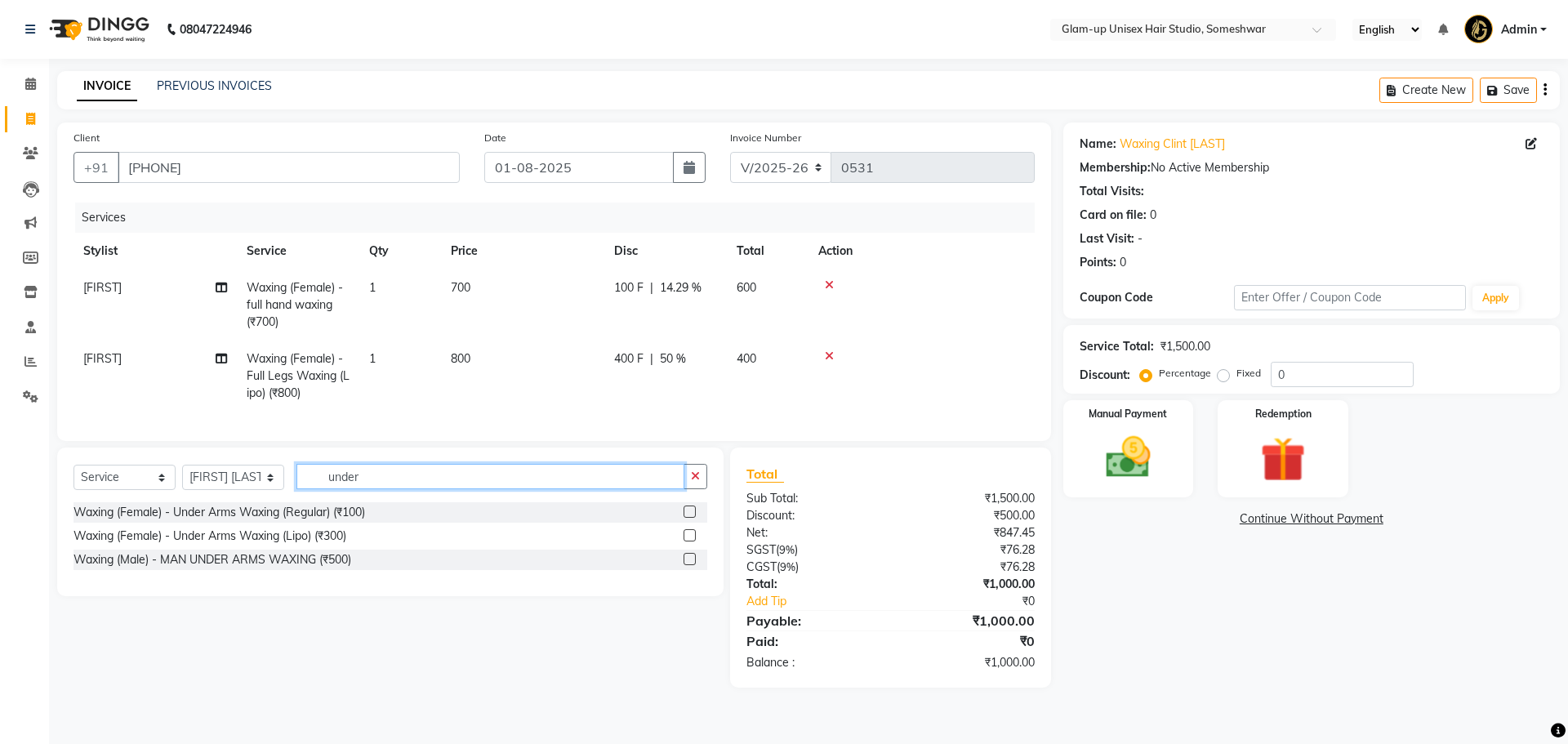 type on "under" 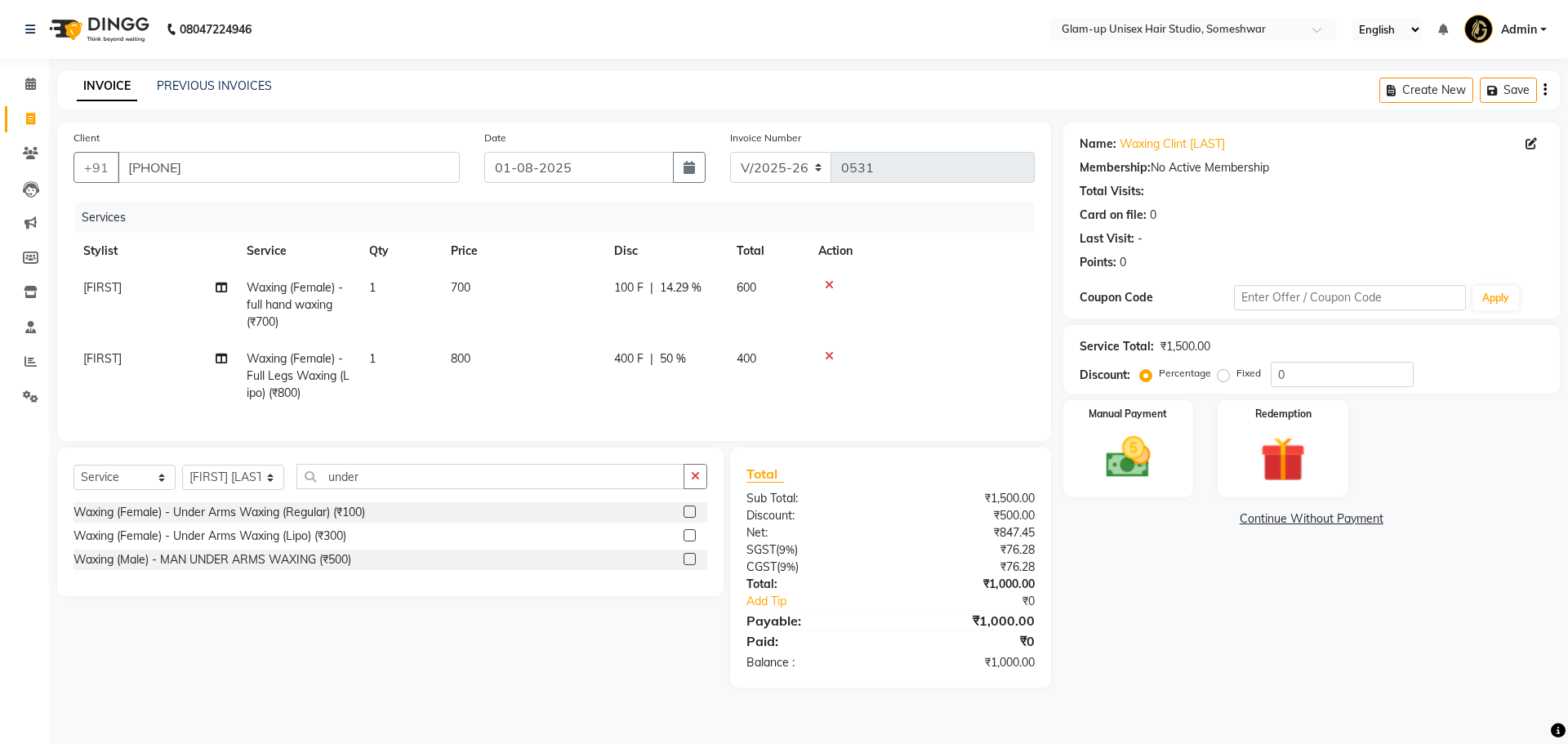 click 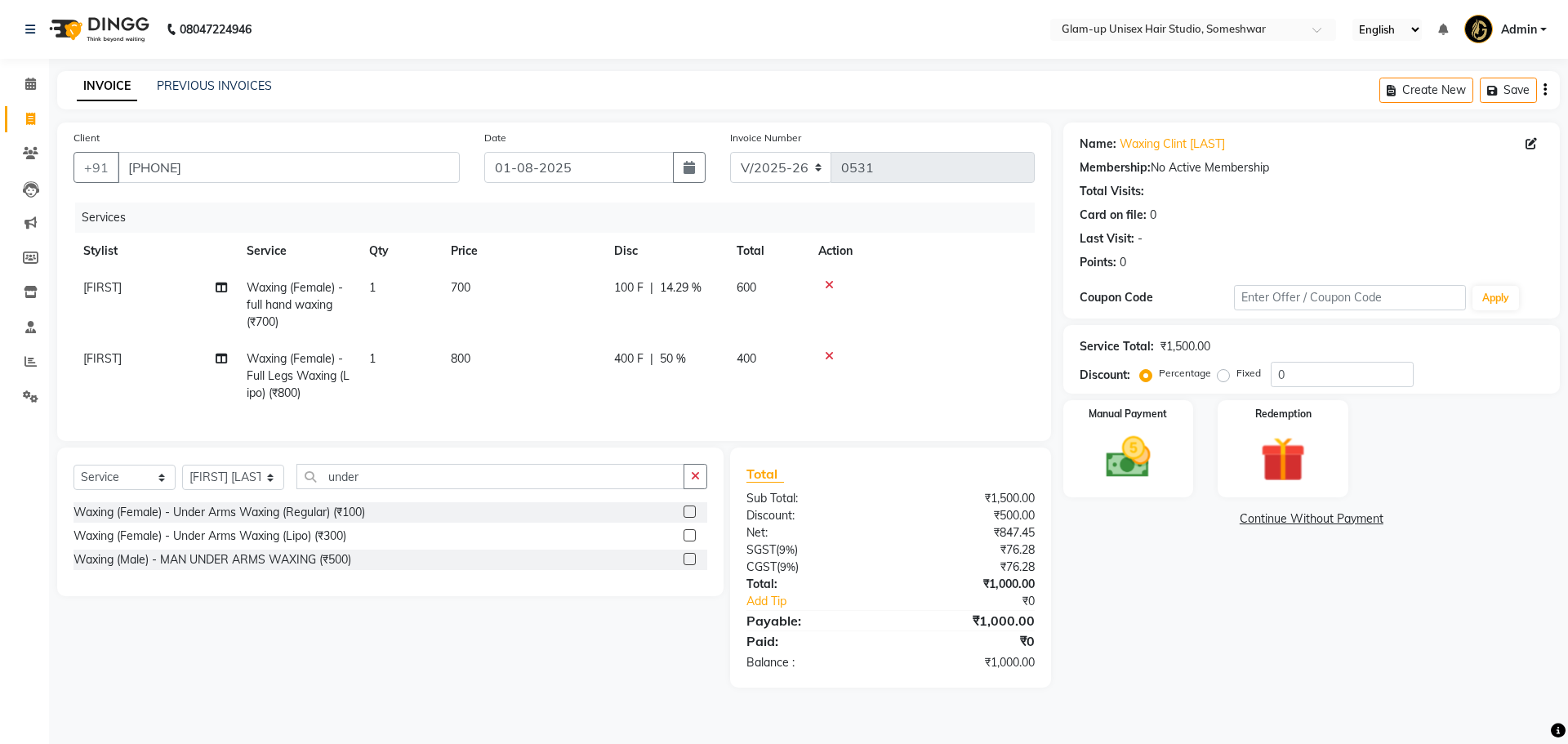 click at bounding box center [688, 512] 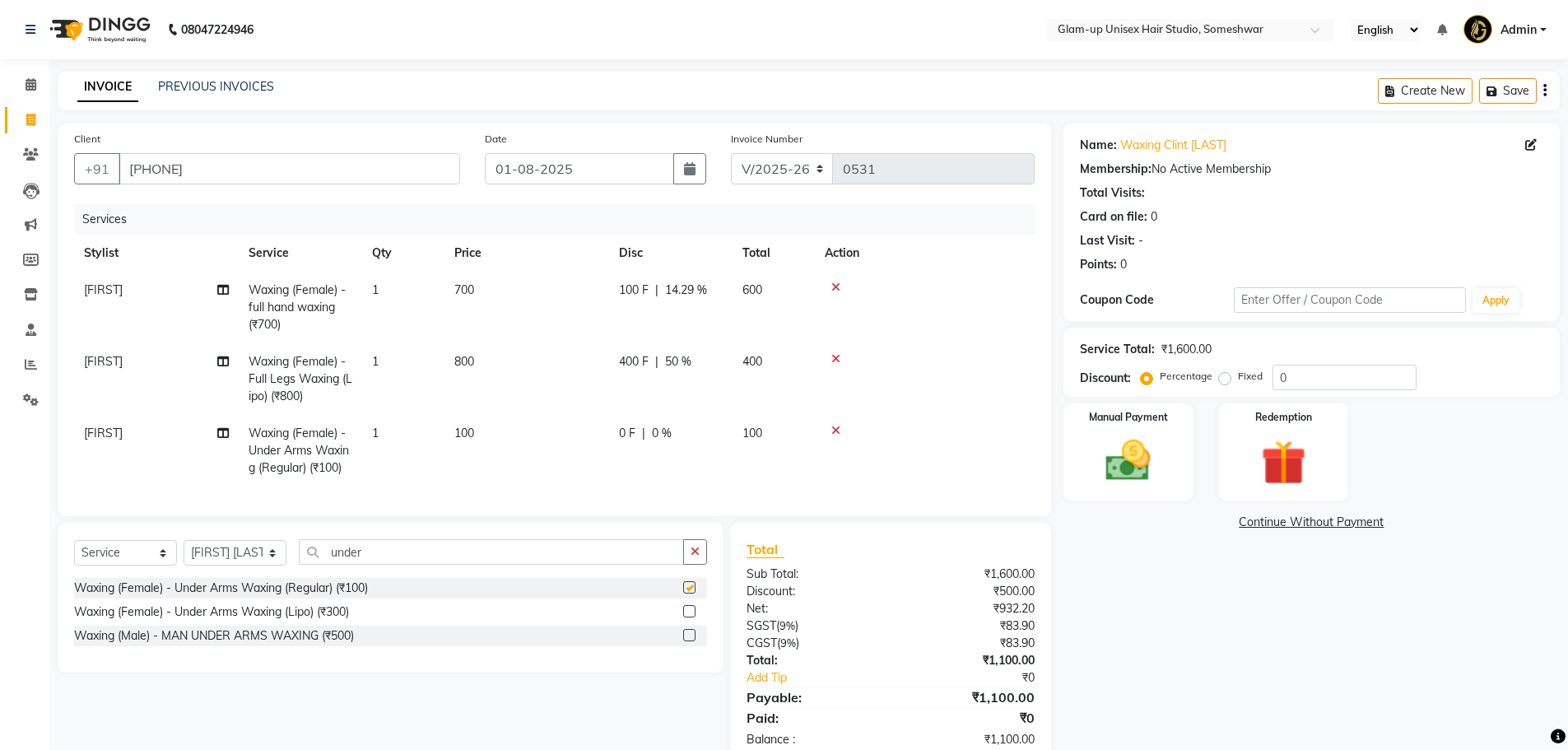 checkbox on "false" 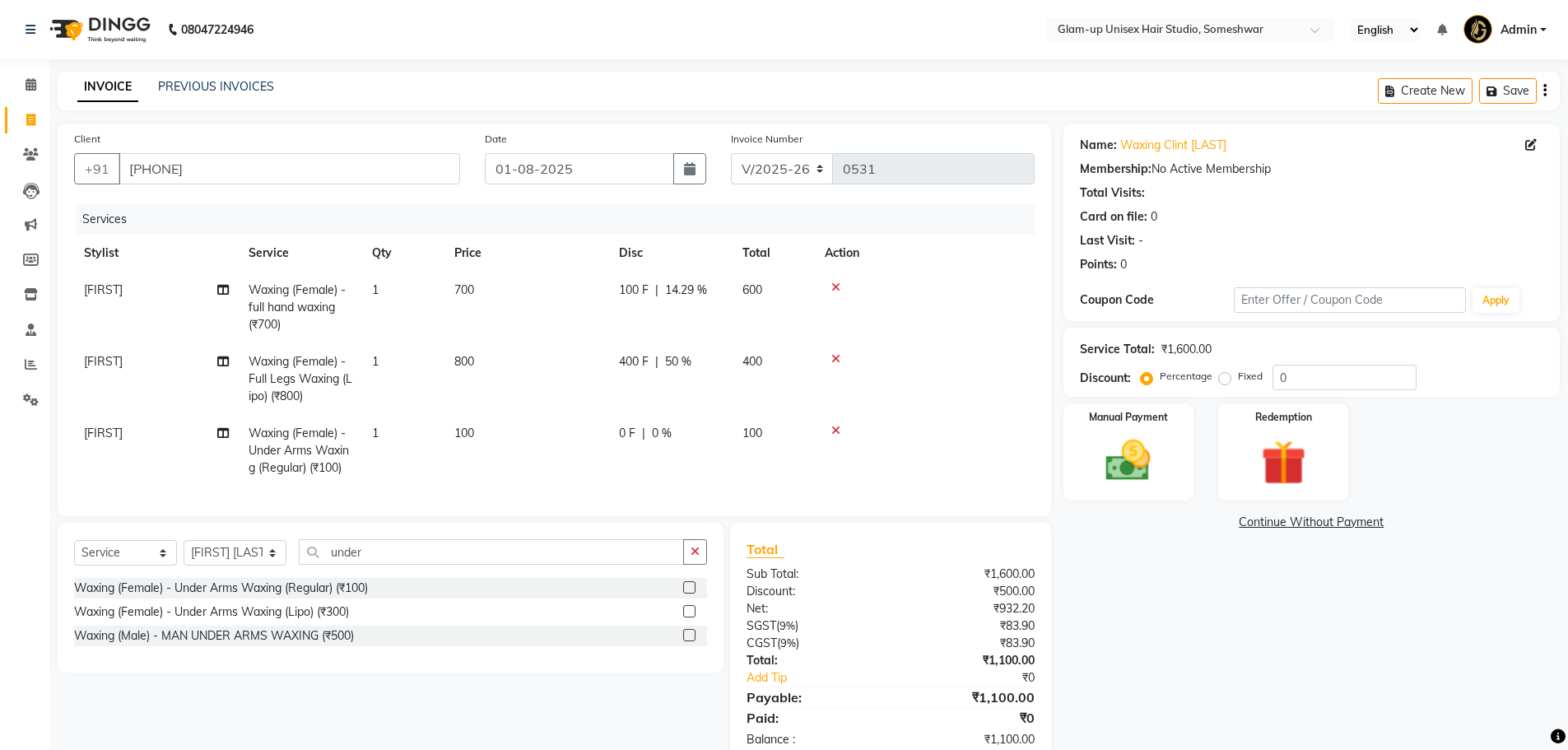 click on "0 F | 0 %" 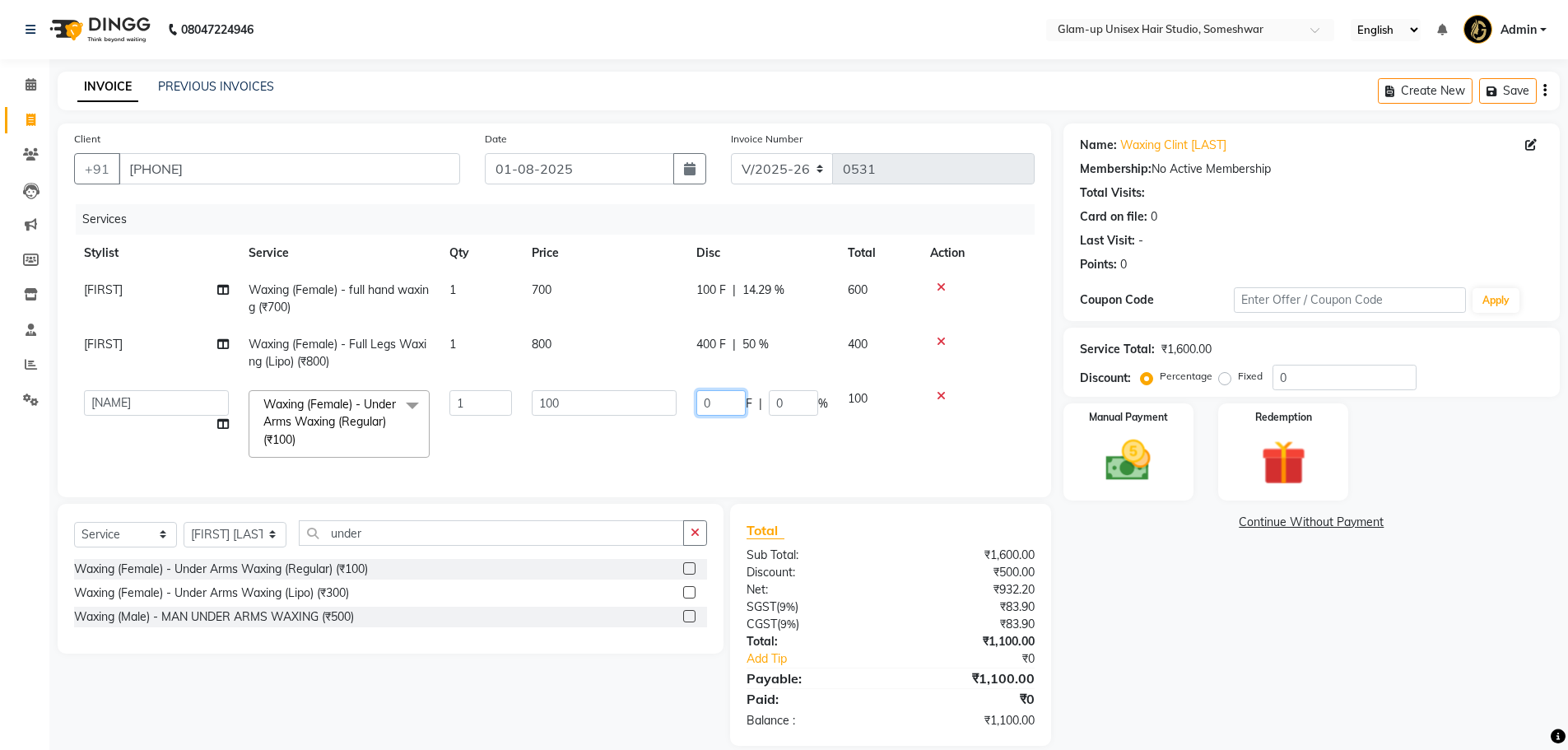 click on "0" 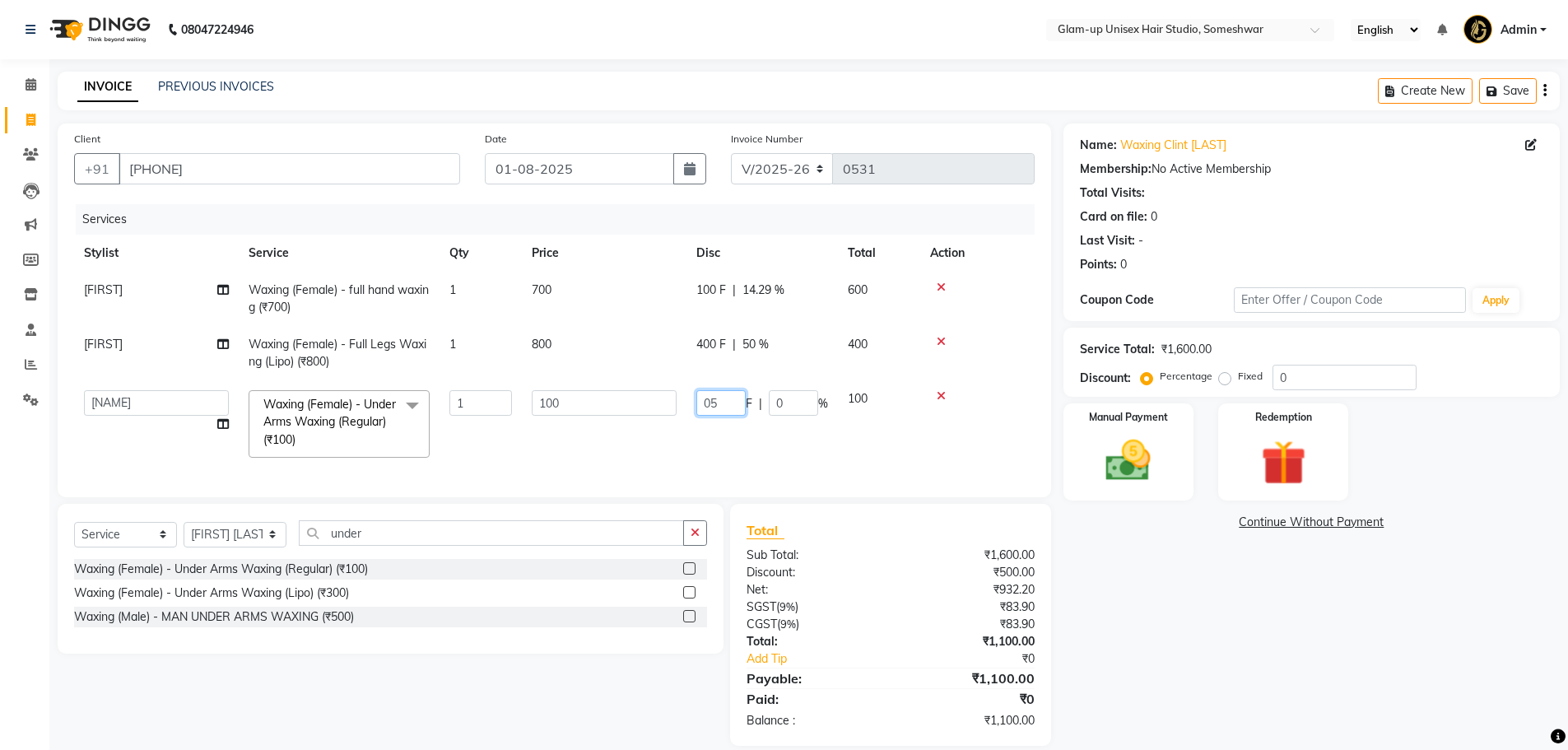 type on "050" 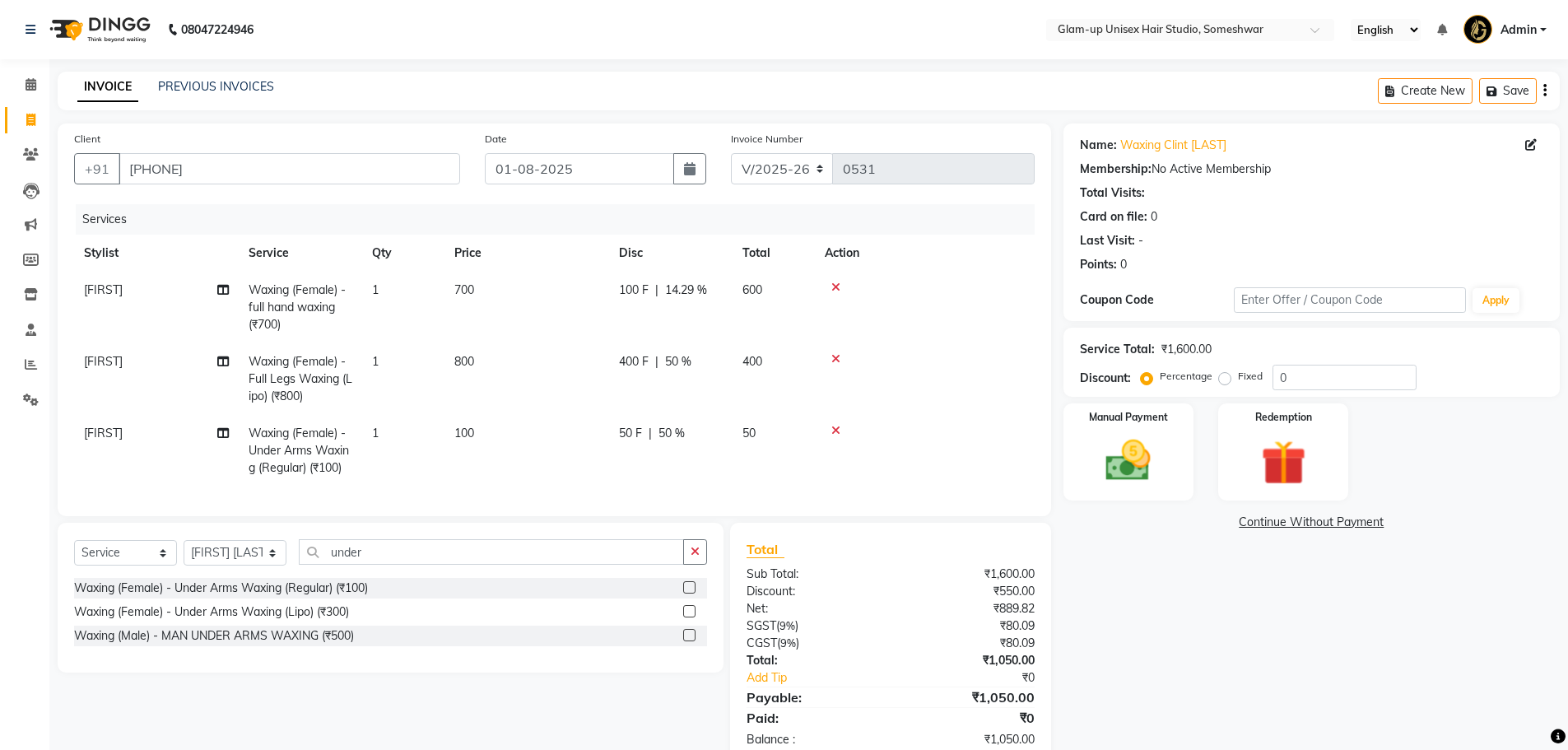 click on "[NAME] Waxing (Female) - Under Arms Waxing (Regular) (₹100) 1 100 50 F | 50 % 50" 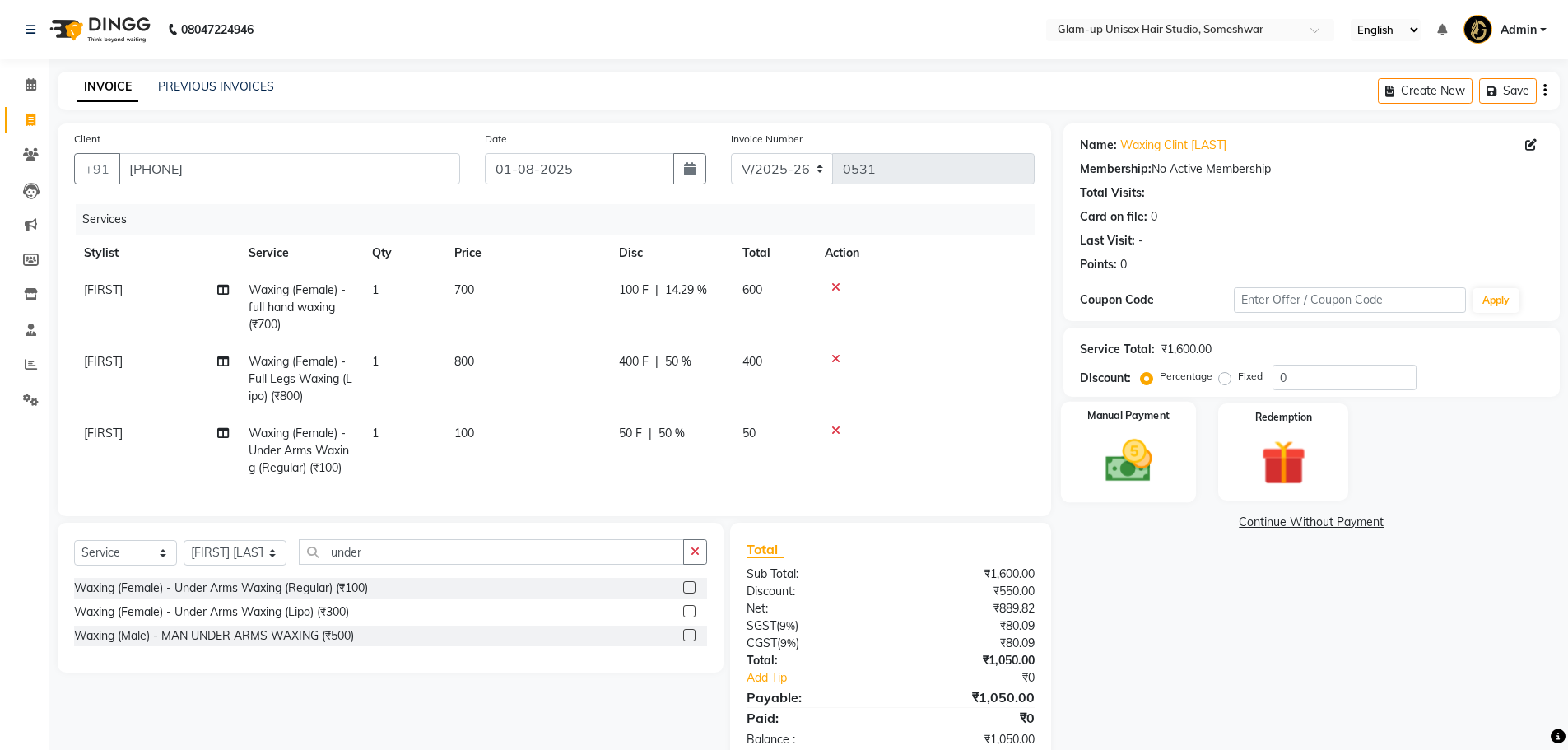 click 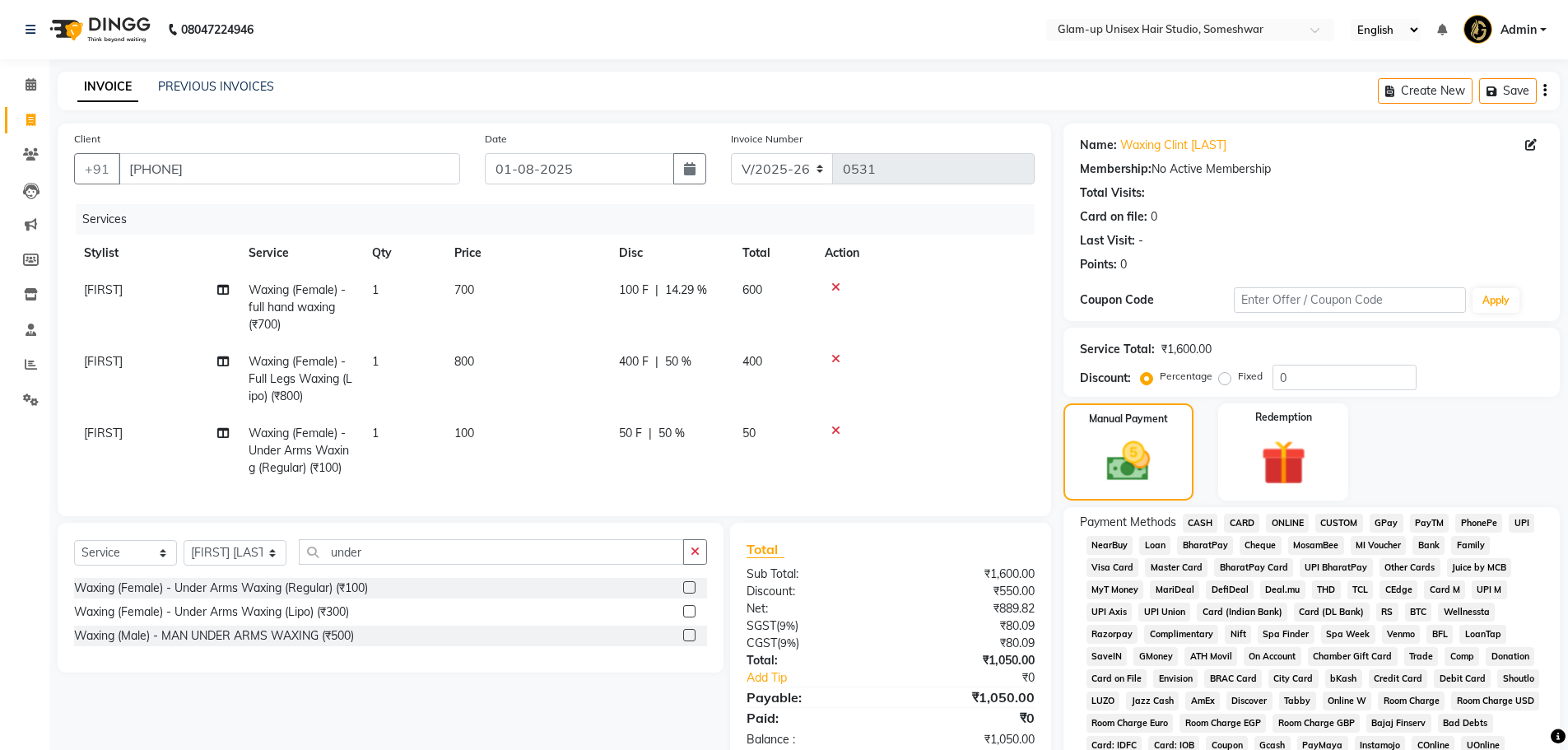 click on "CASH" 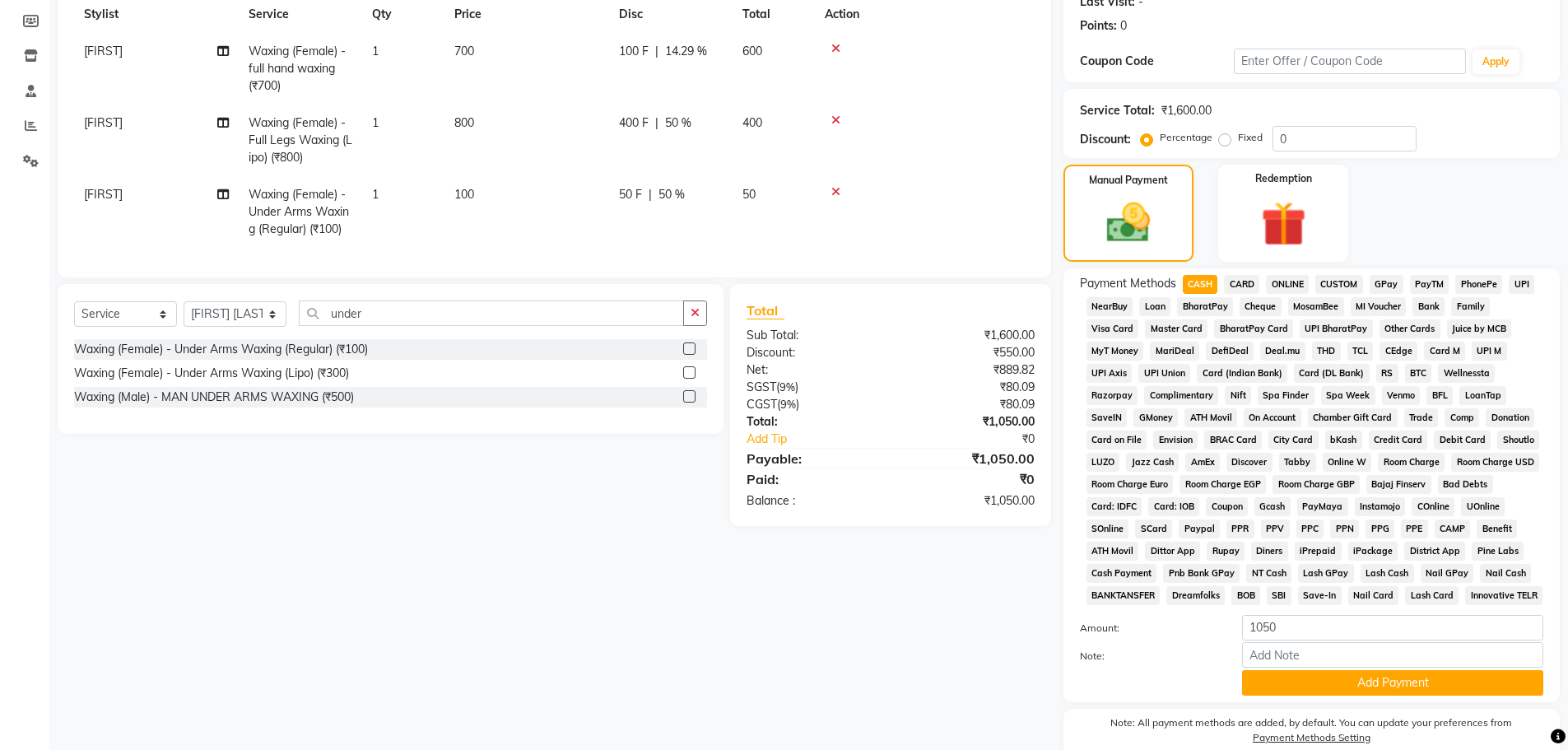 scroll, scrollTop: 312, scrollLeft: 0, axis: vertical 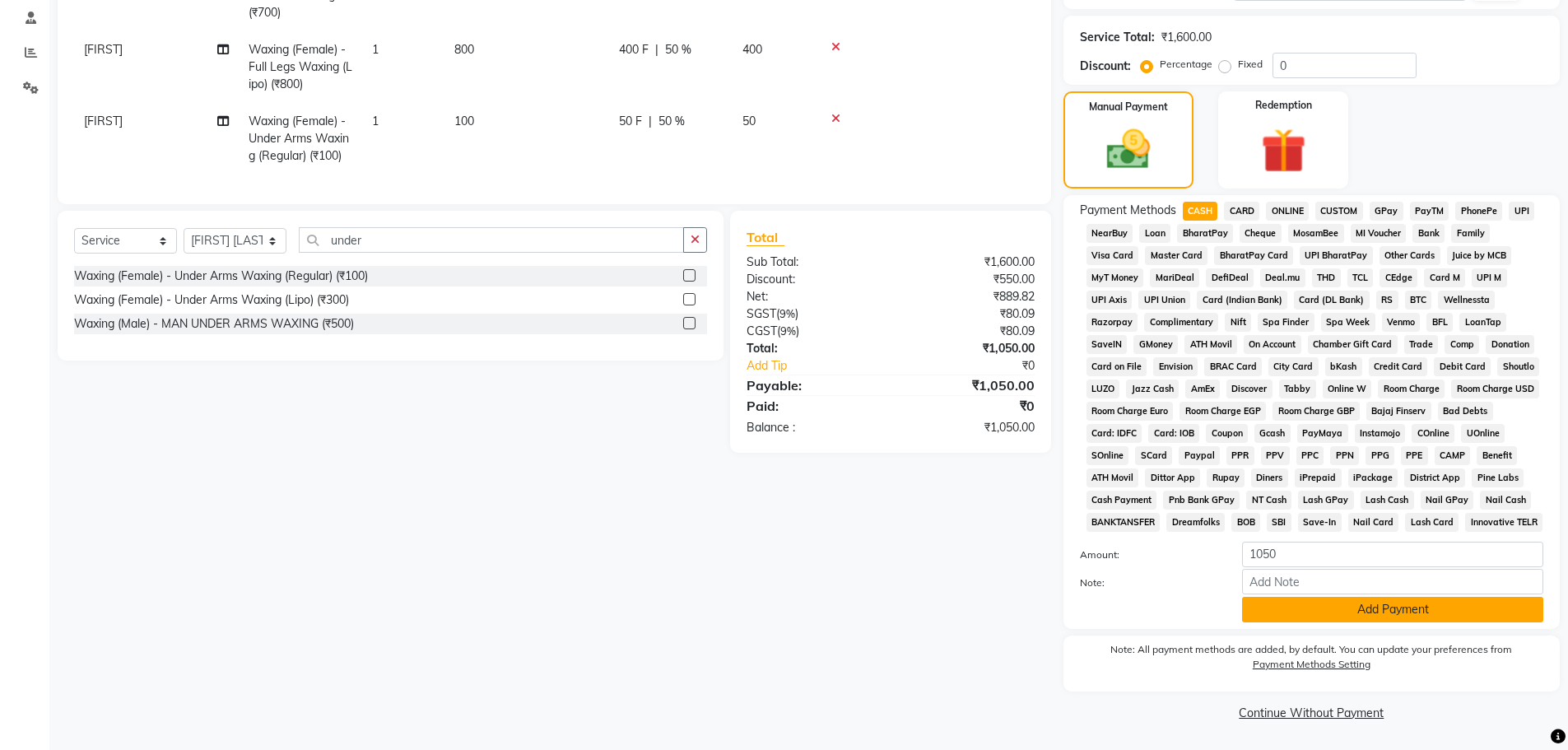 click on "Add Payment" 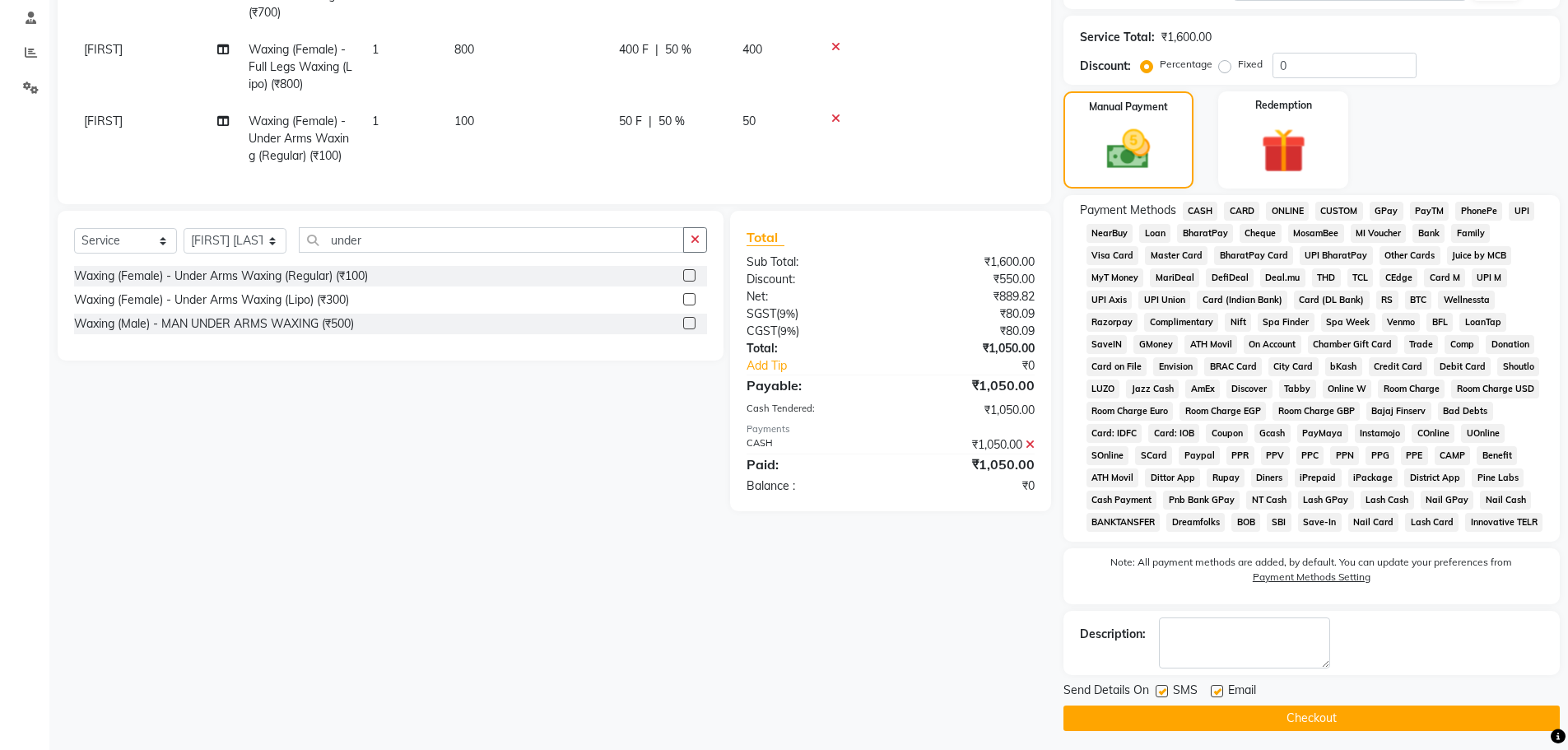 click 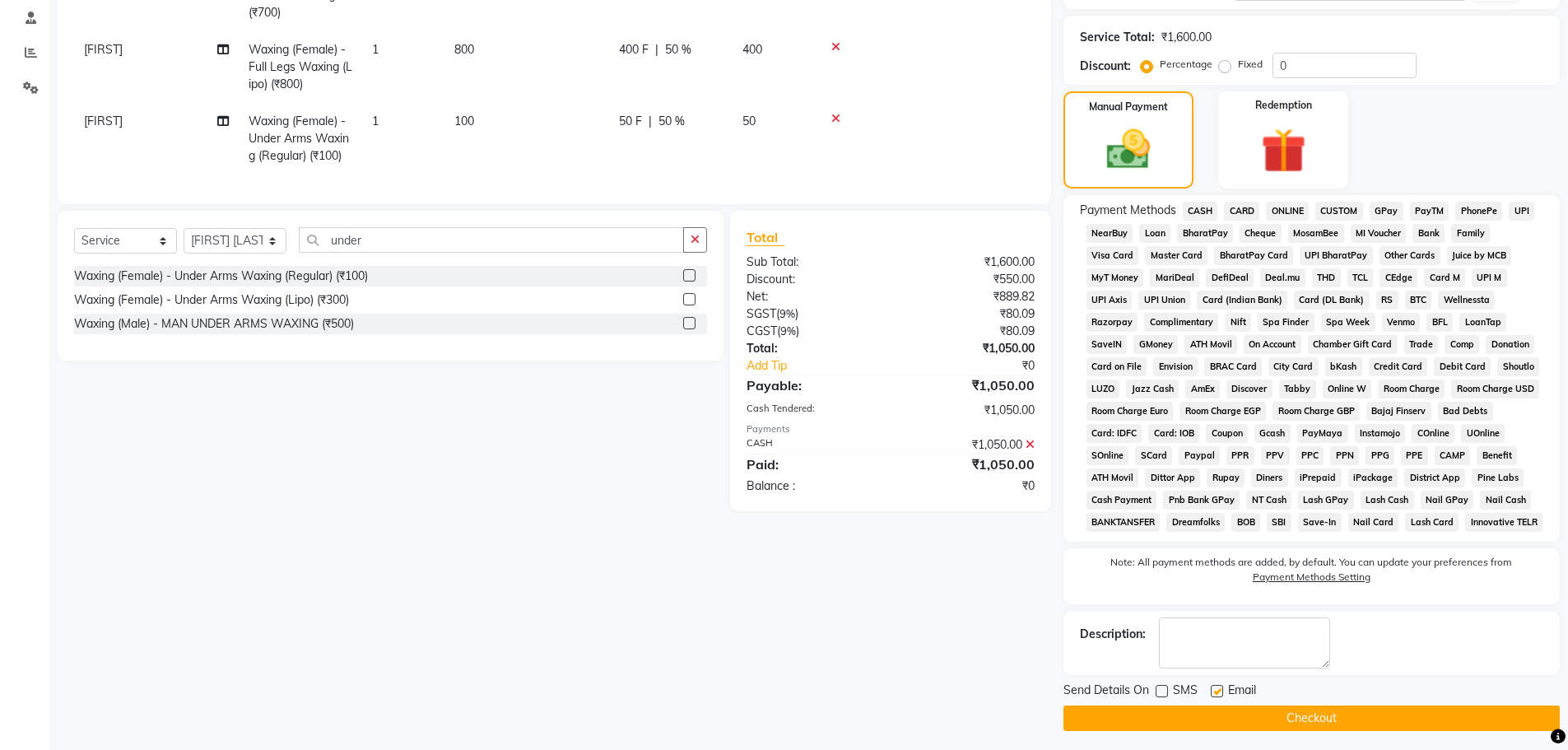 drag, startPoint x: 1216, startPoint y: 692, endPoint x: 1221, endPoint y: 703, distance: 12.083046 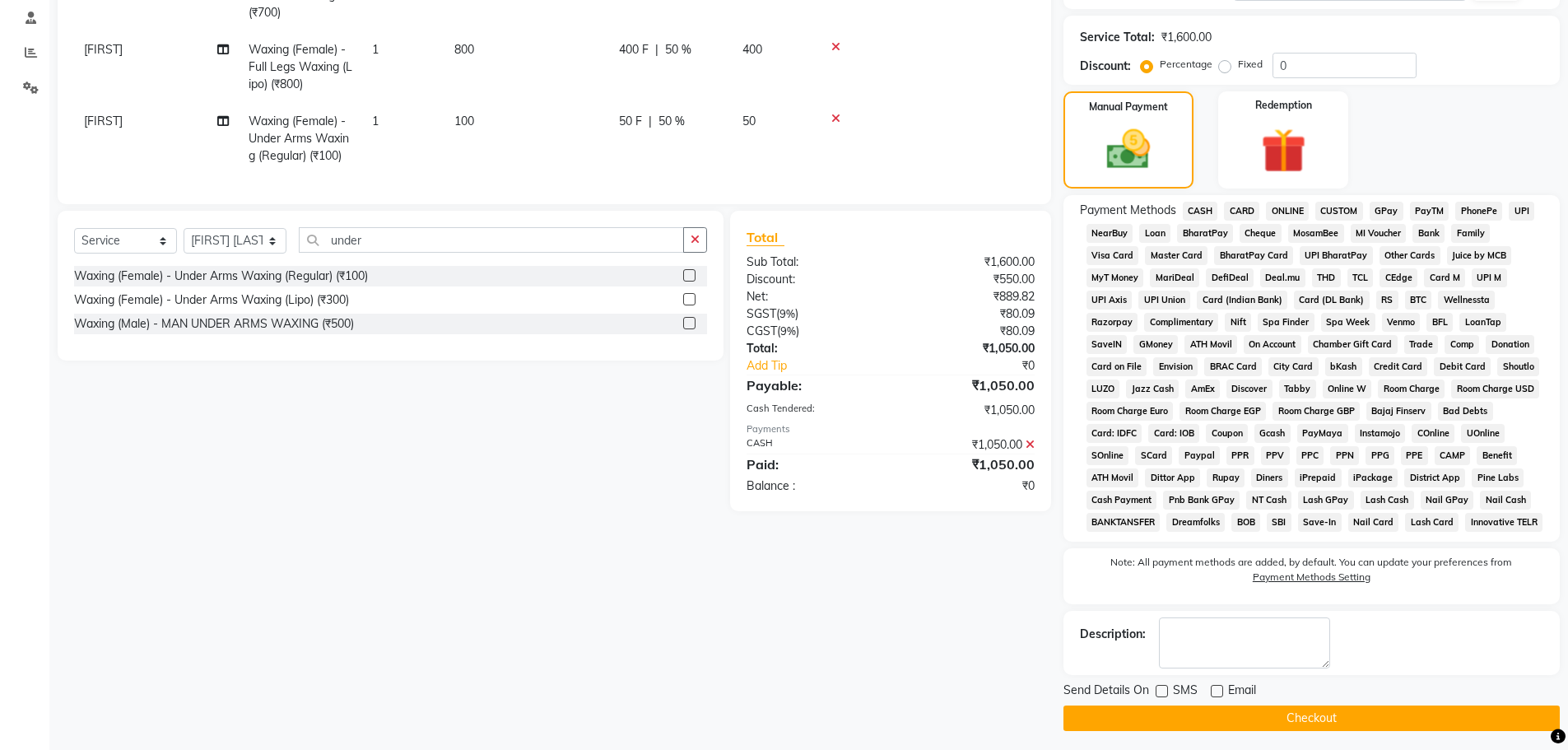 click on "Checkout" 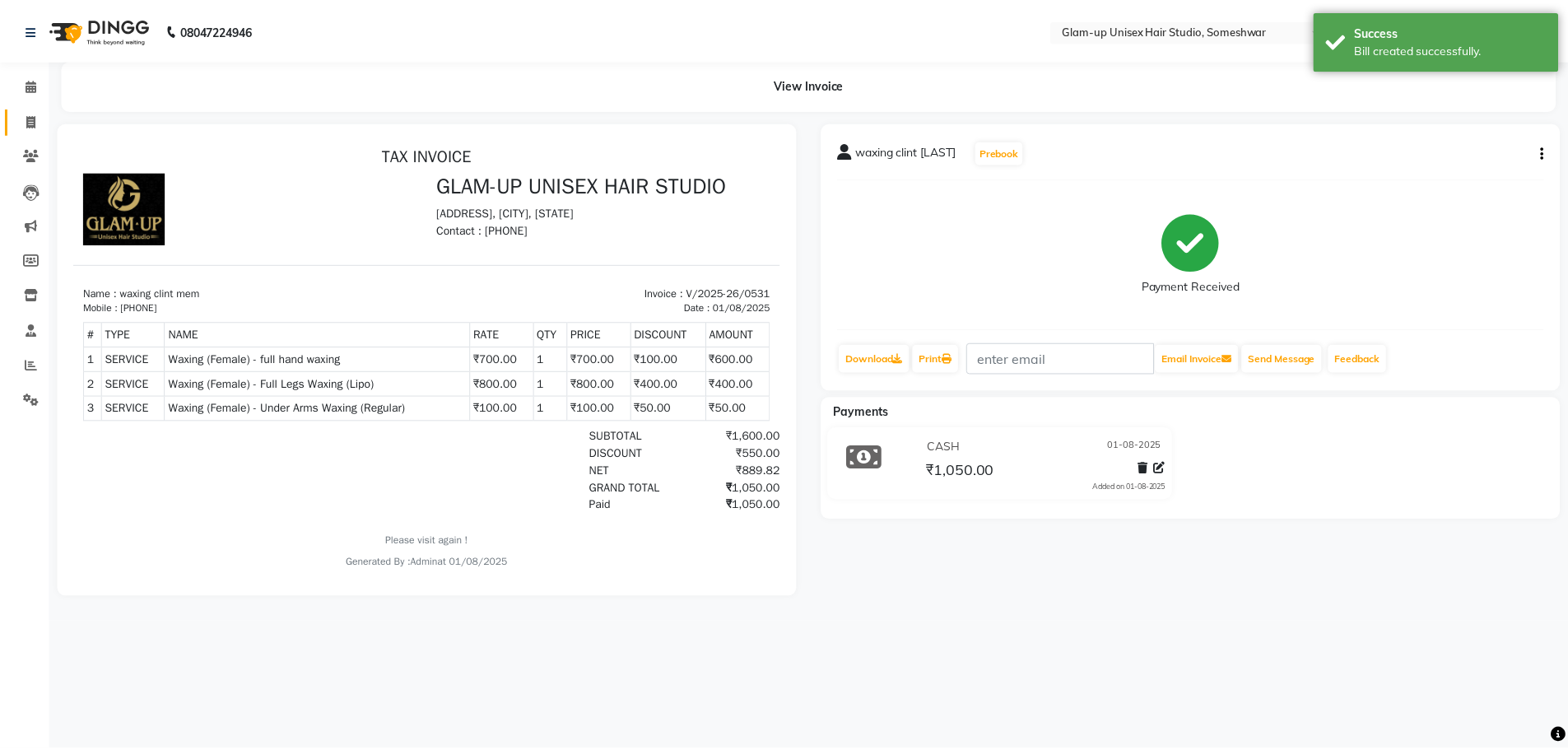 scroll, scrollTop: 0, scrollLeft: 0, axis: both 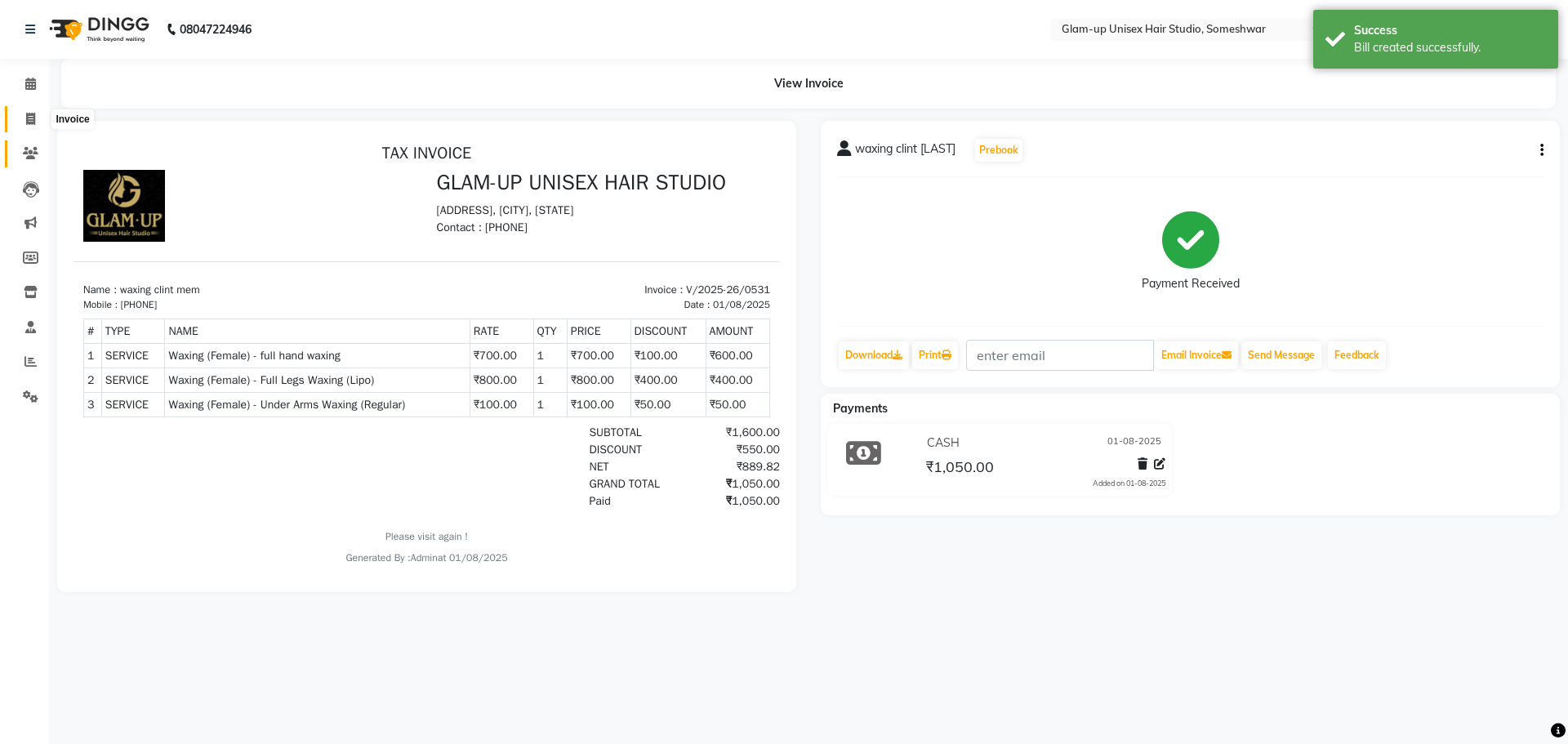 drag, startPoint x: 29, startPoint y: 121, endPoint x: 44, endPoint y: 146, distance: 29.154759 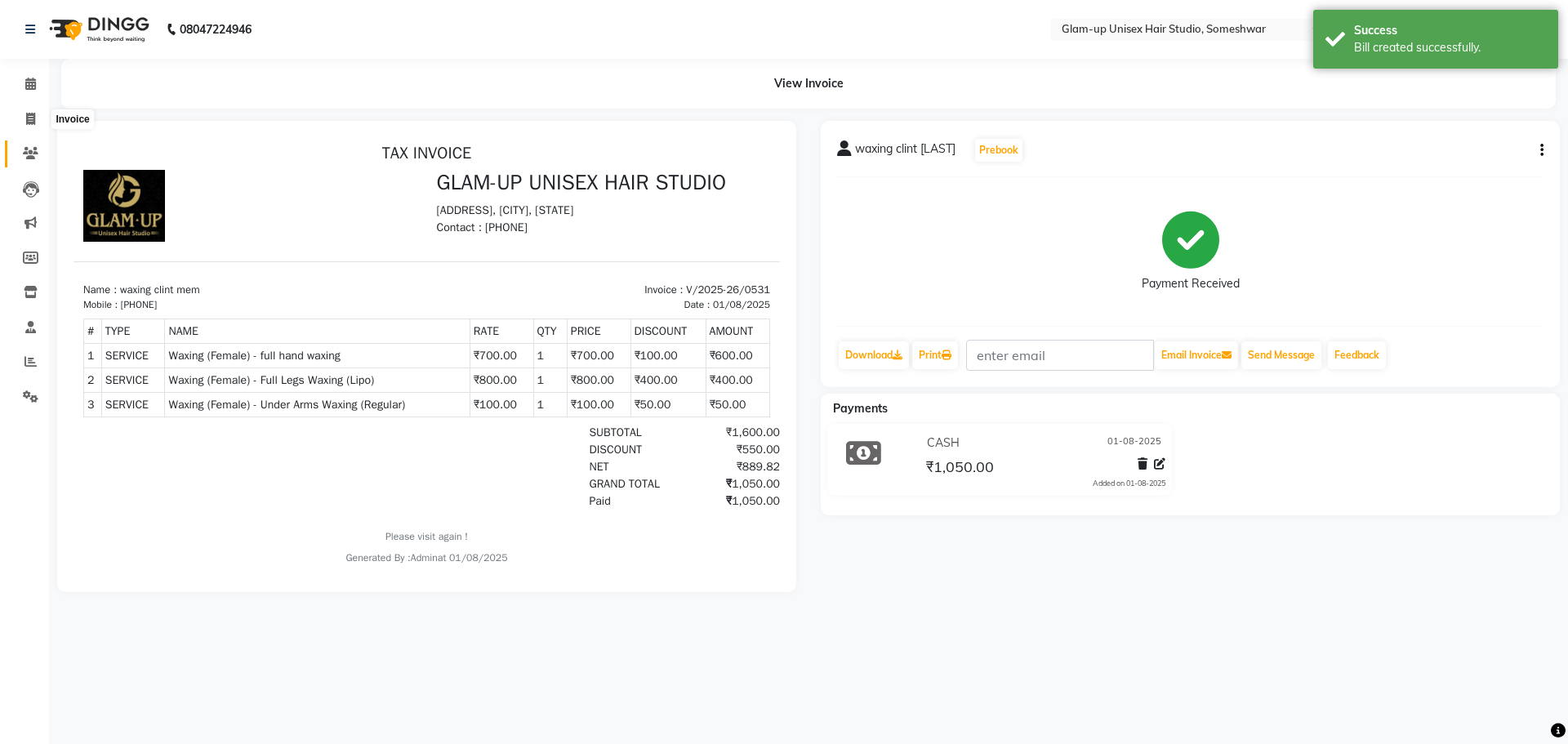 select on "service" 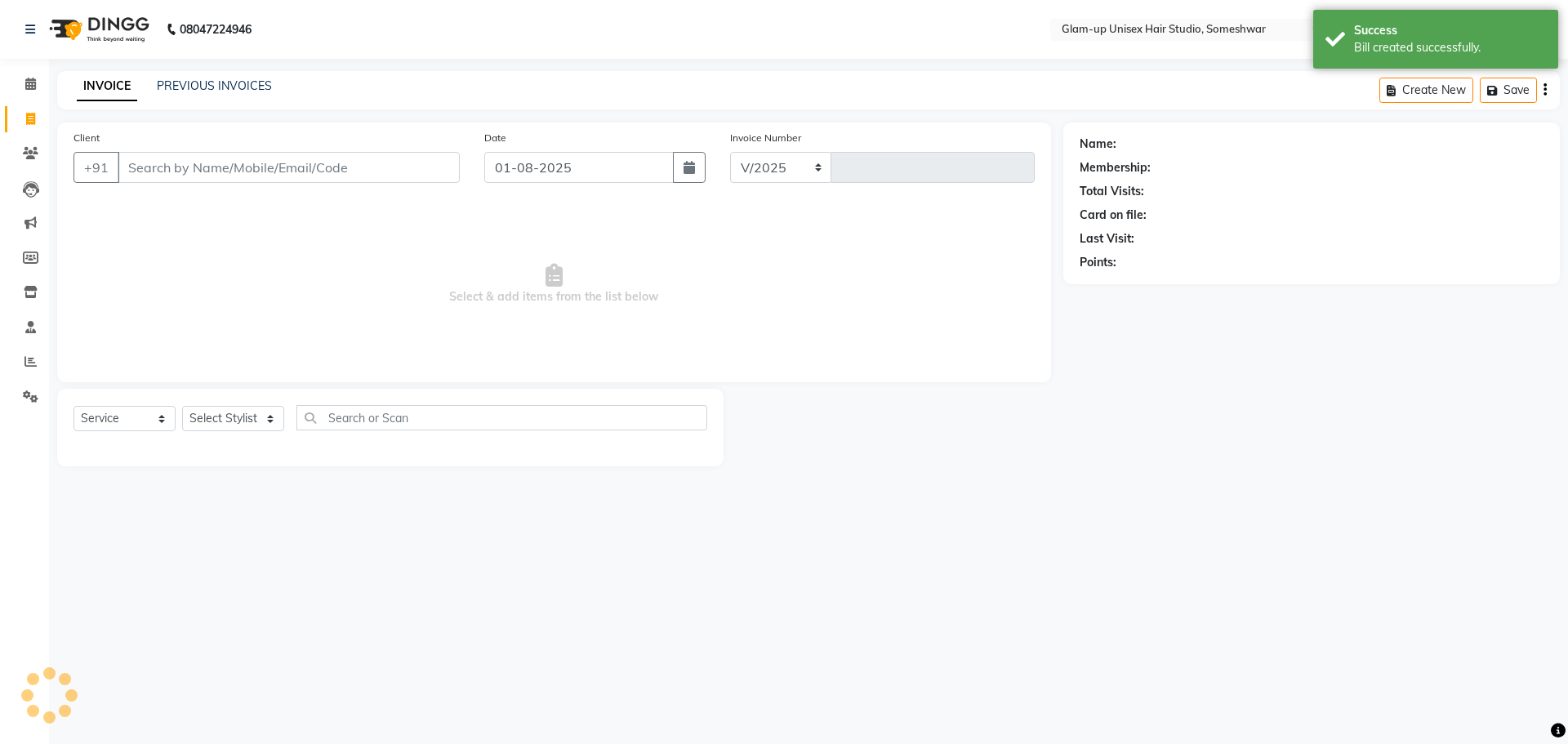 select on "4921" 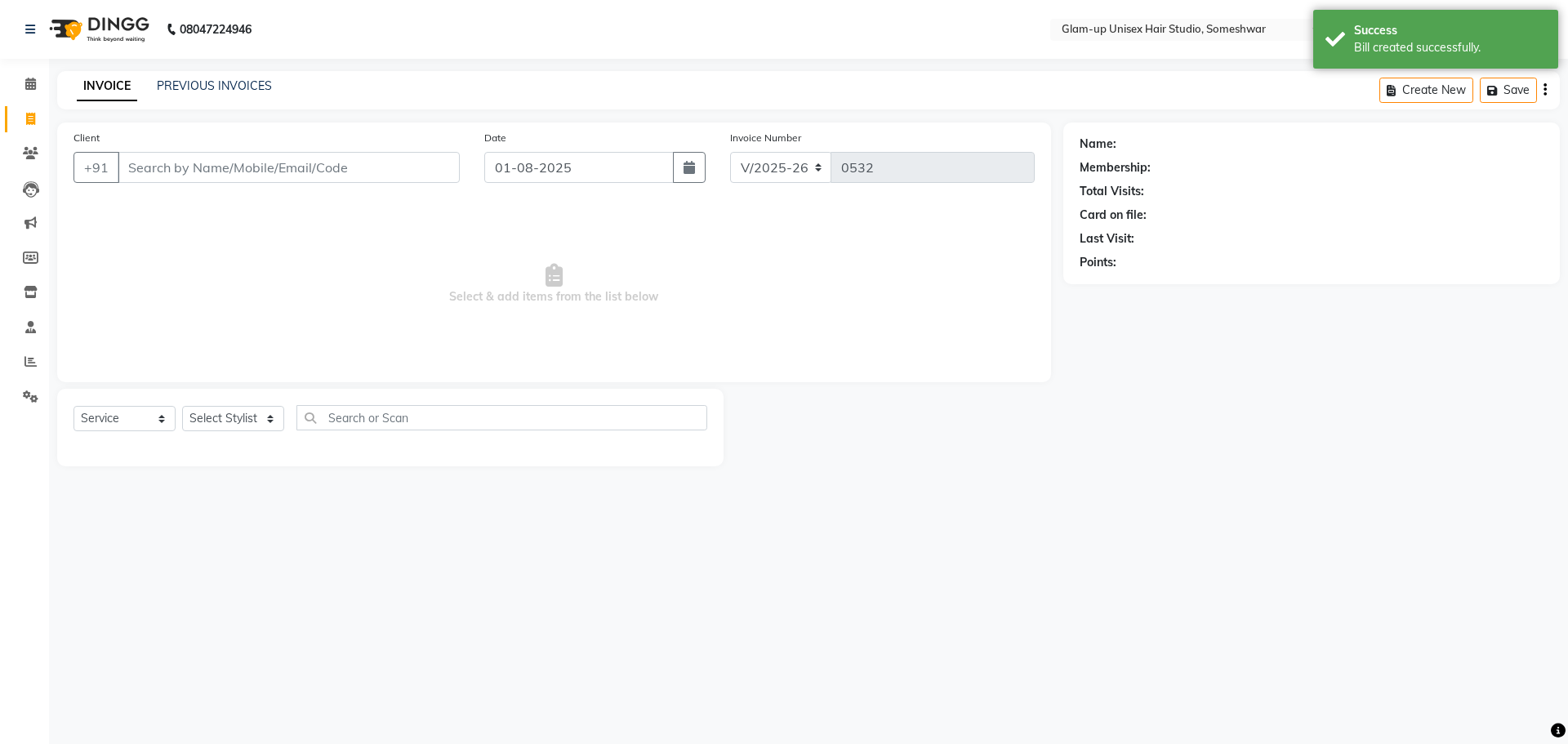 click on "Client" at bounding box center [288, 167] 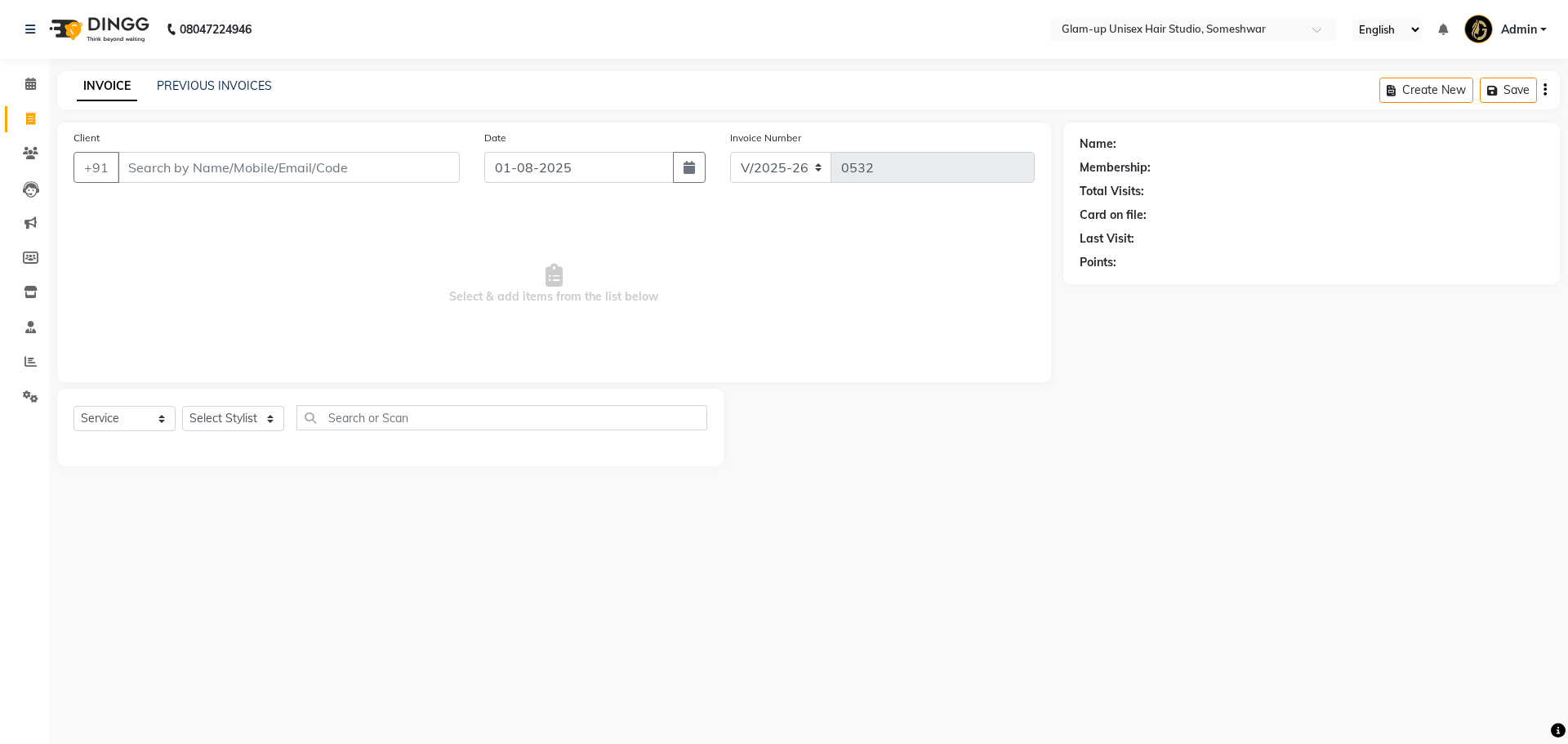 click on "Client" at bounding box center (288, 167) 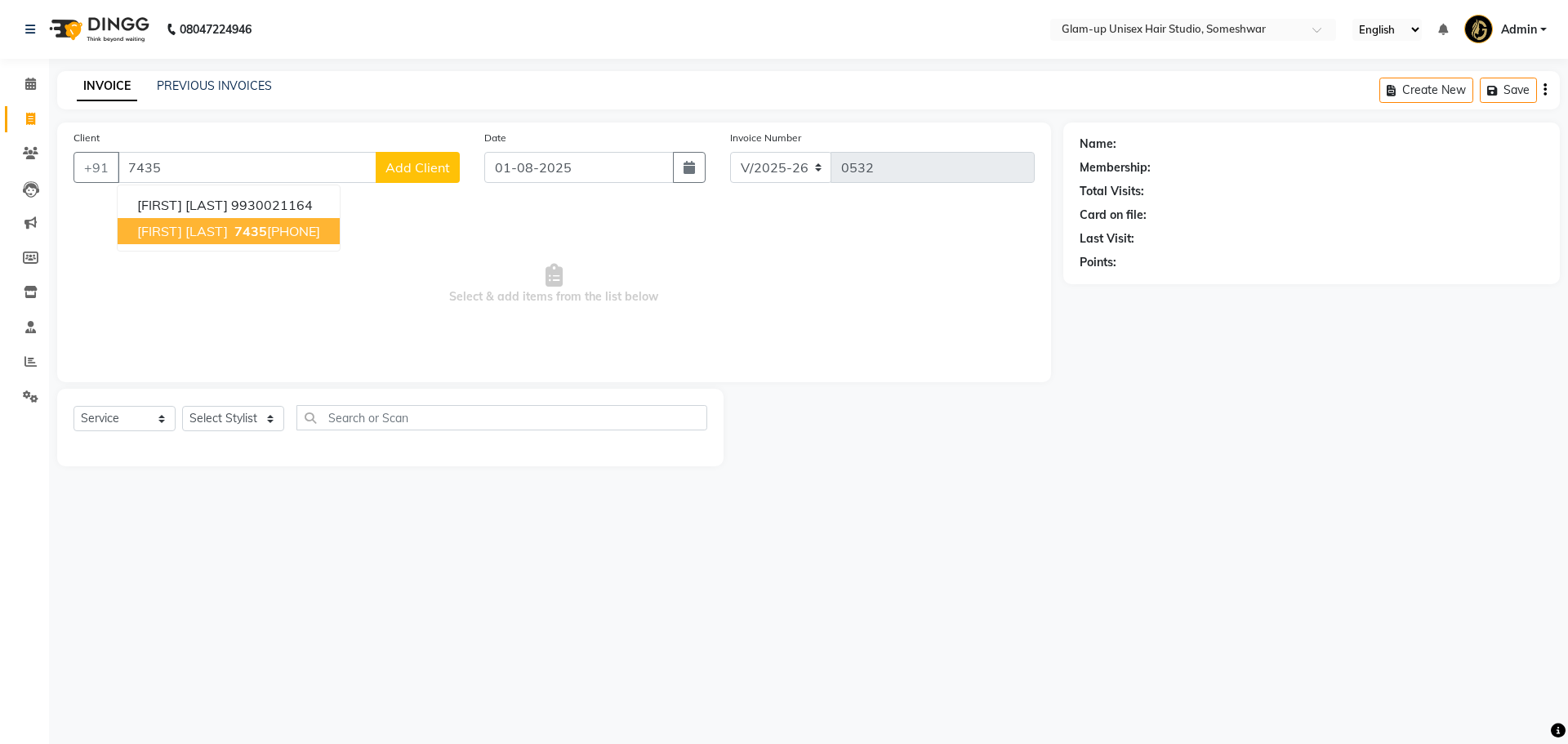 click on "7435" at bounding box center (251, 231) 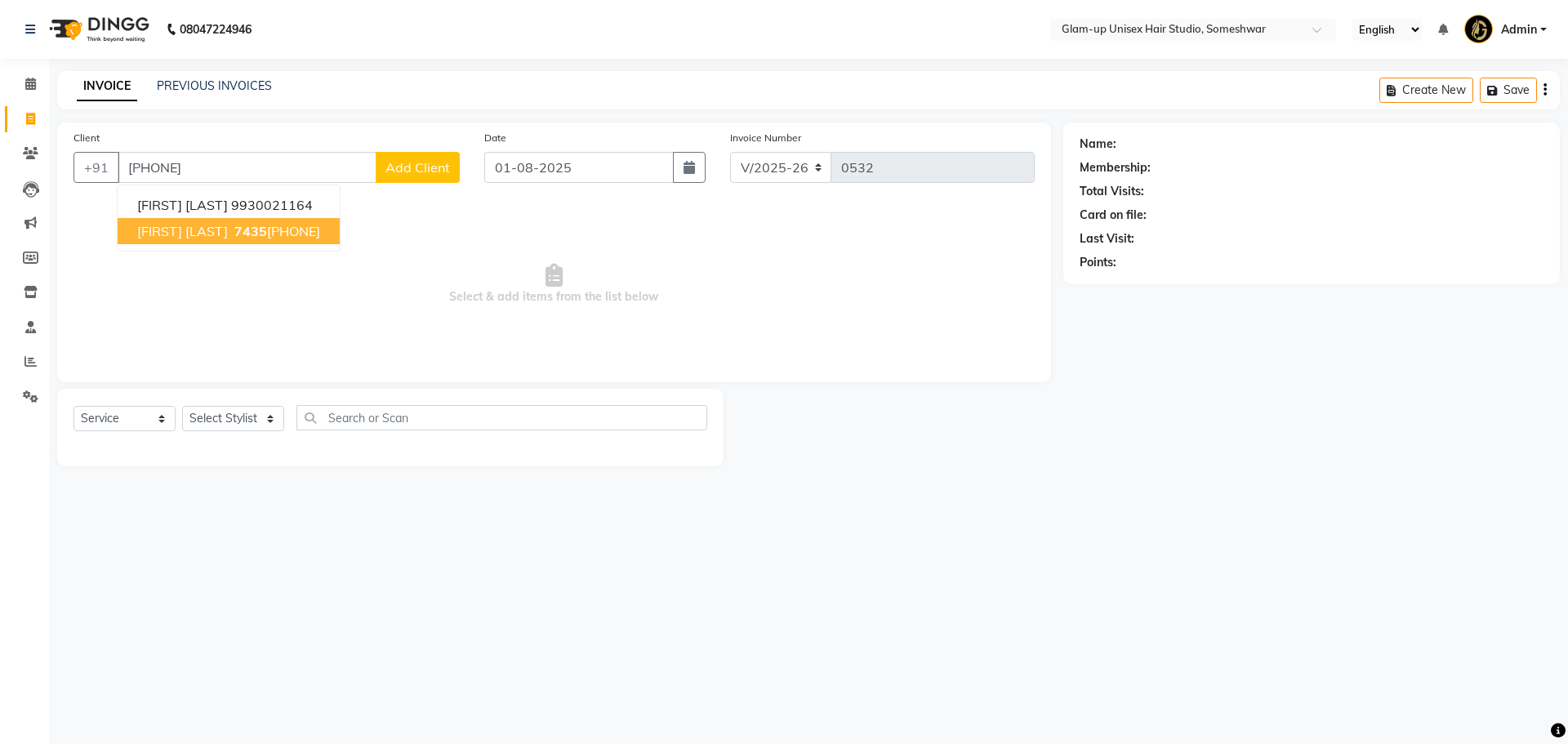 type on "[PHONE]" 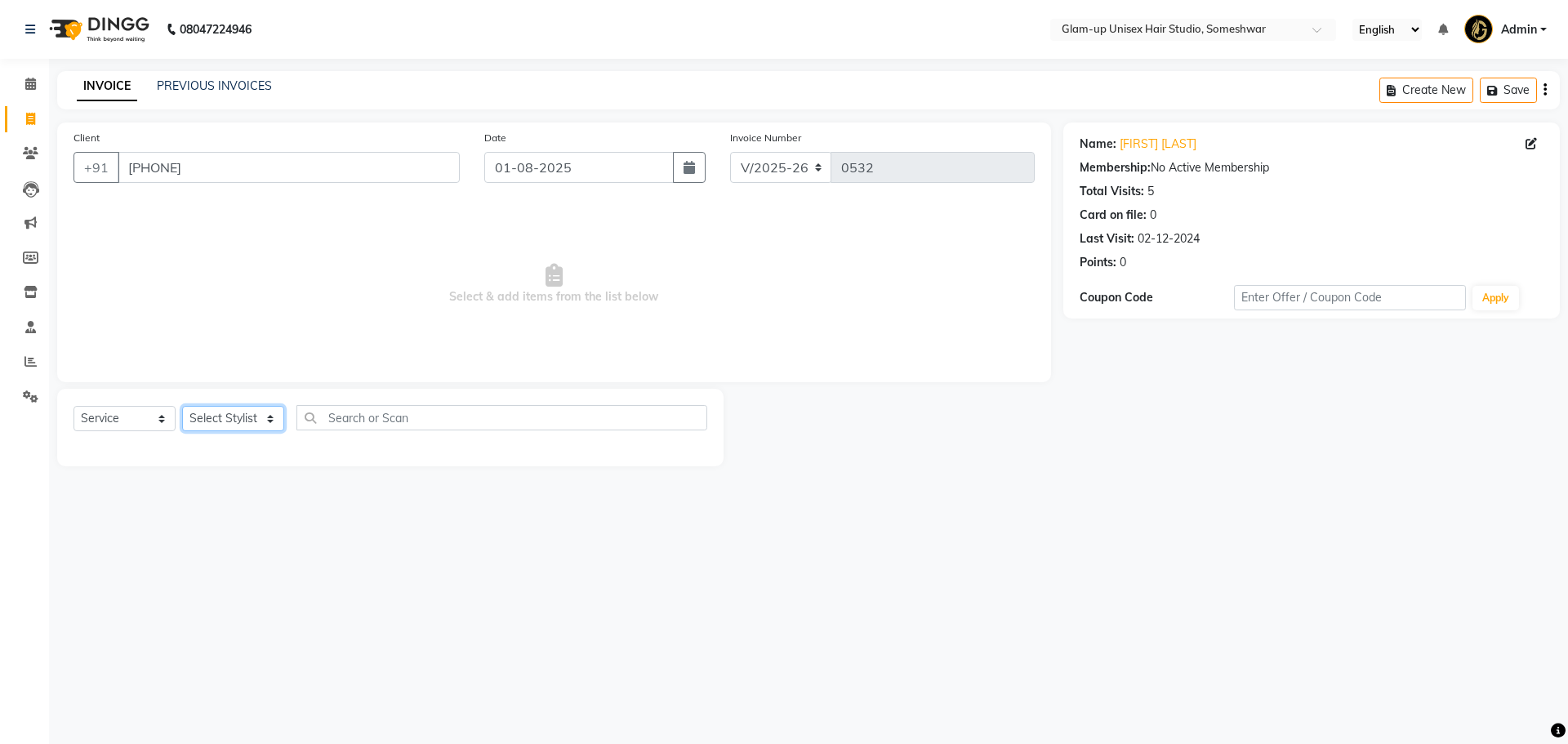 click on "Select Stylist [NAME] [NAME] [NAME] [NAME] [NAME]" 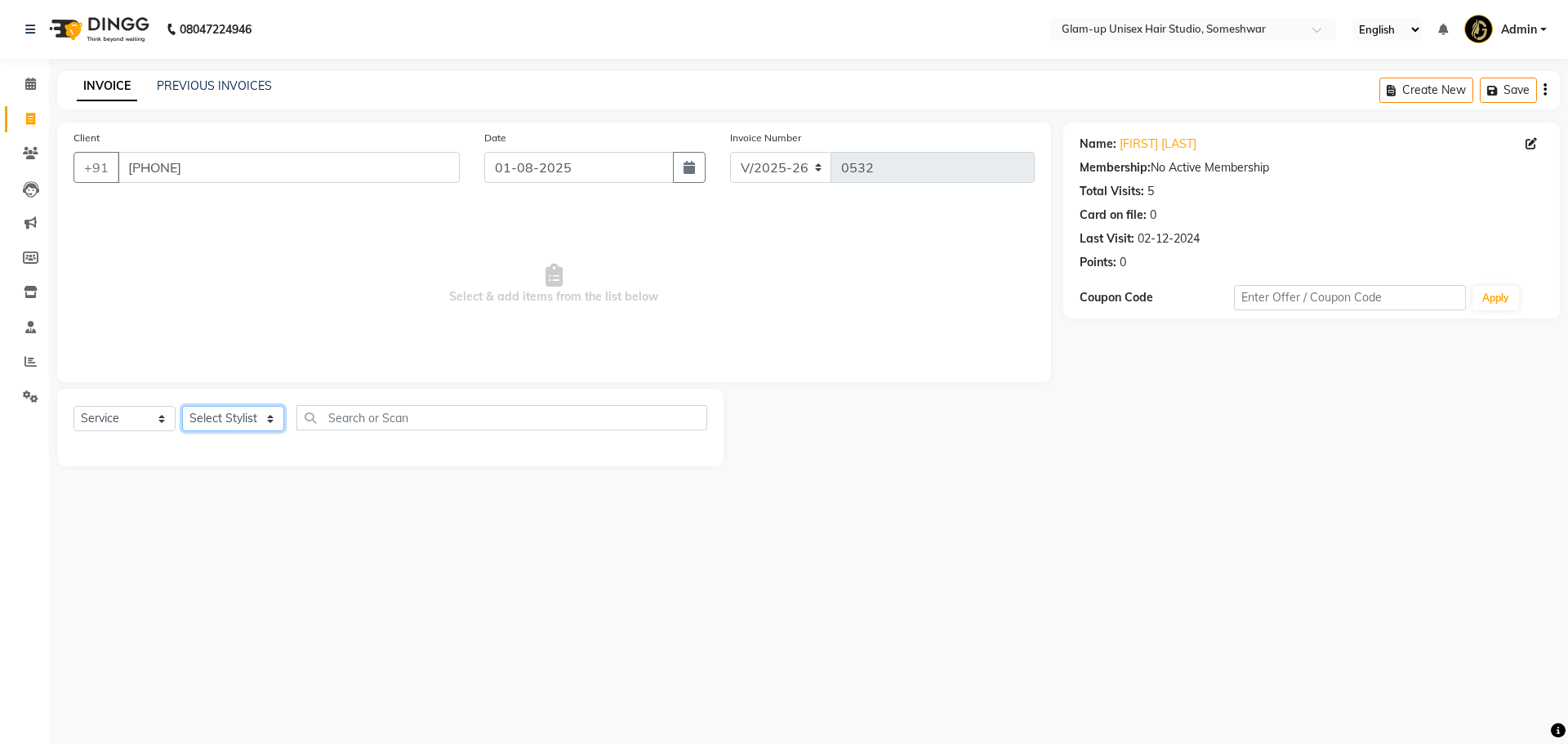 select on "30304" 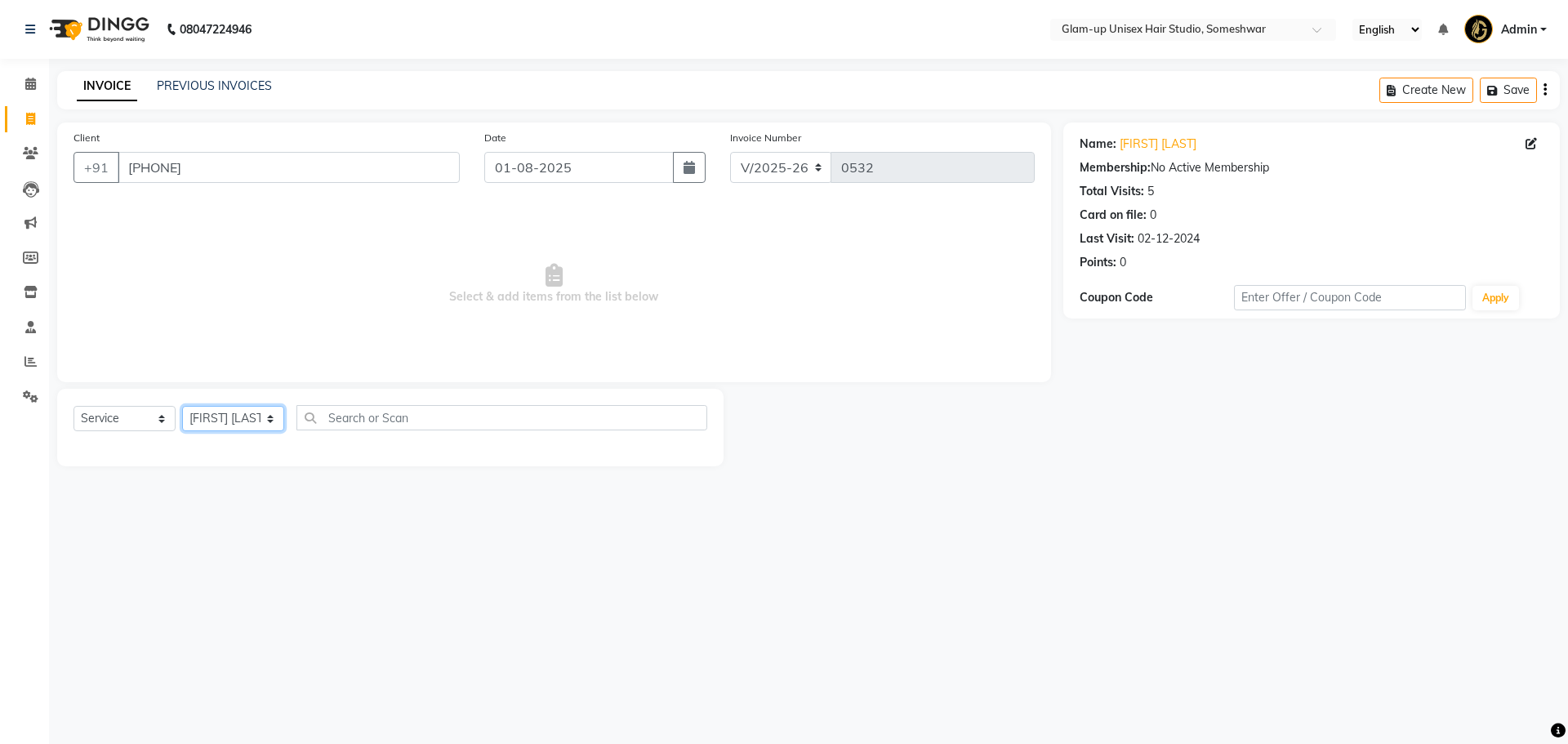 click on "Select Stylist [NAME] [NAME] [NAME] [NAME] [NAME]" 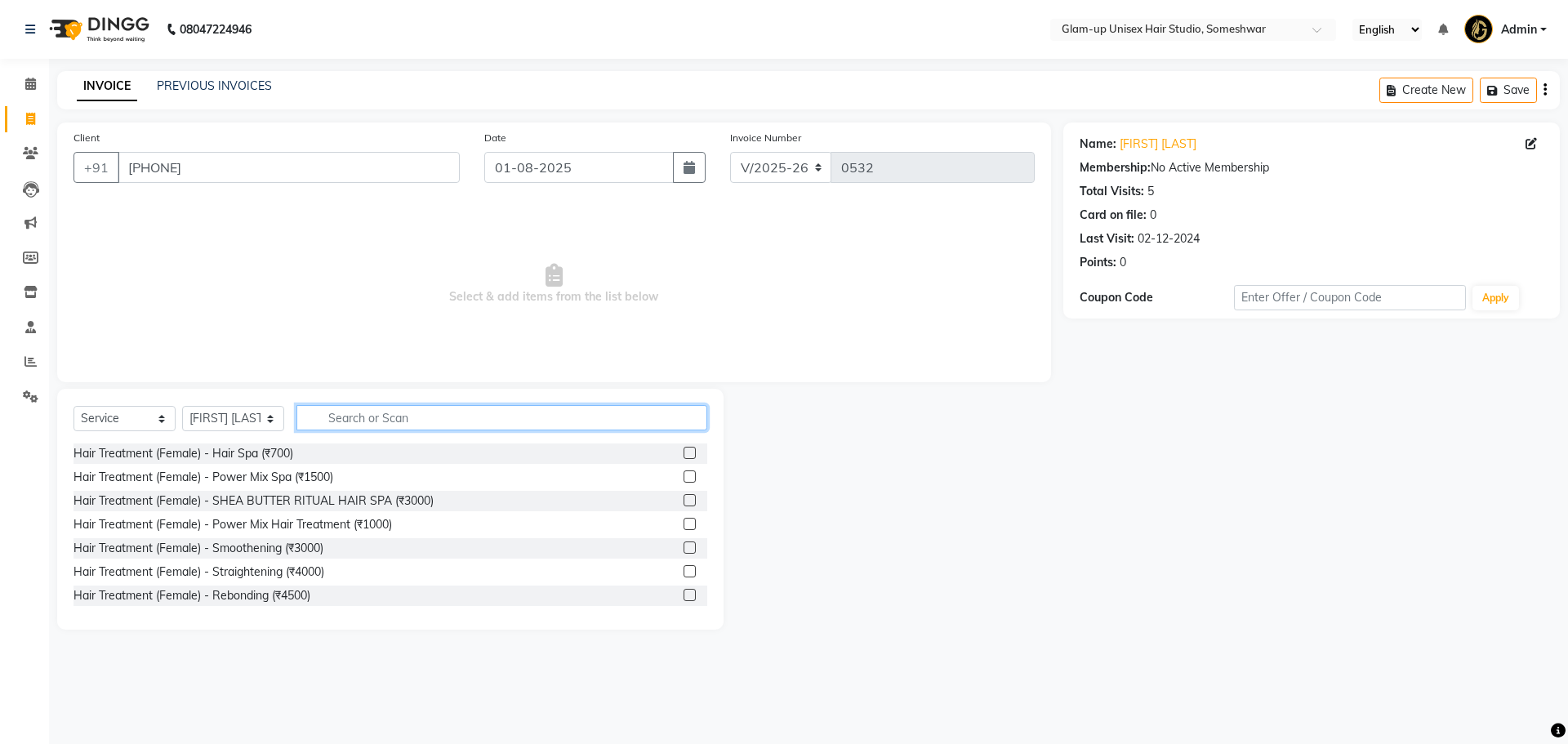 click 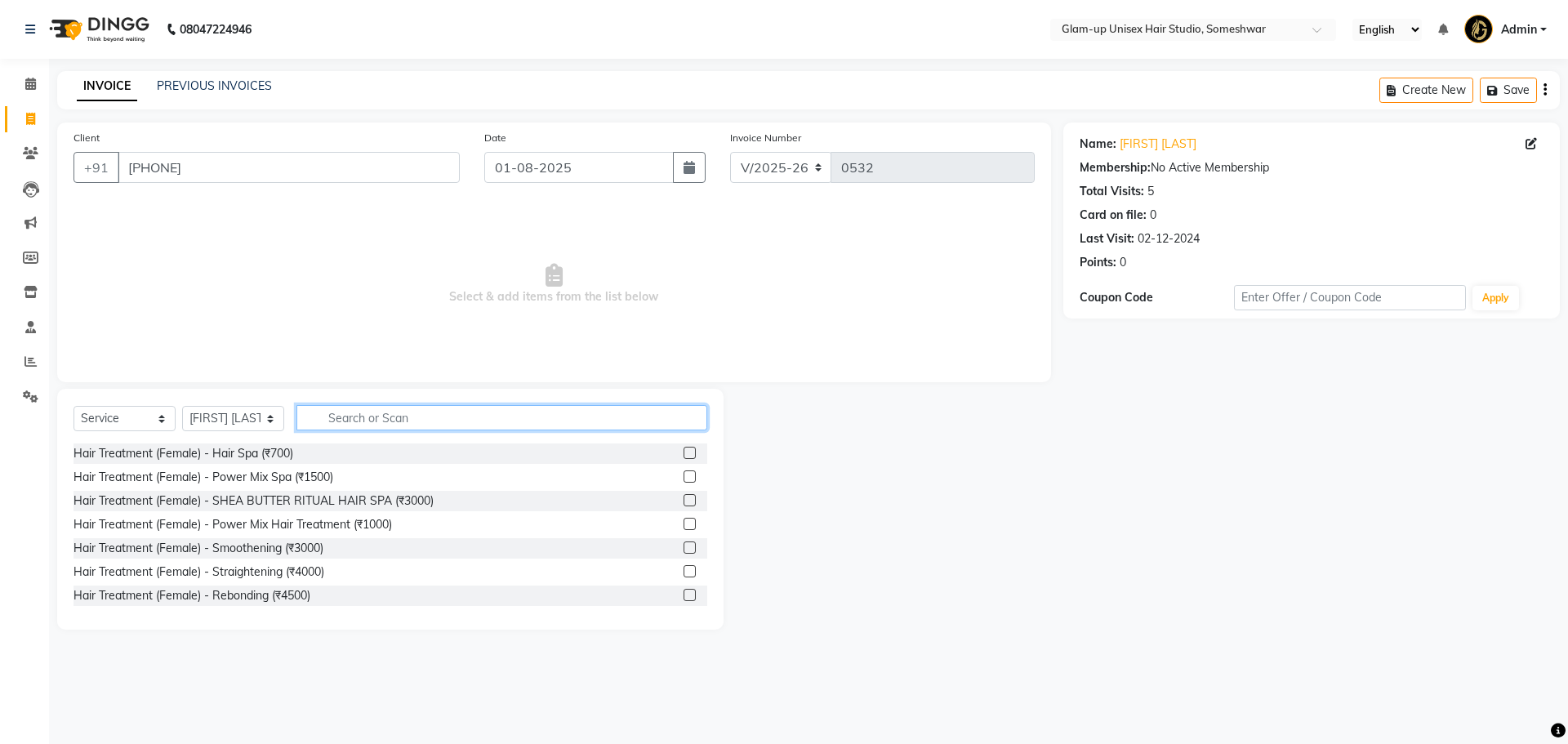 click 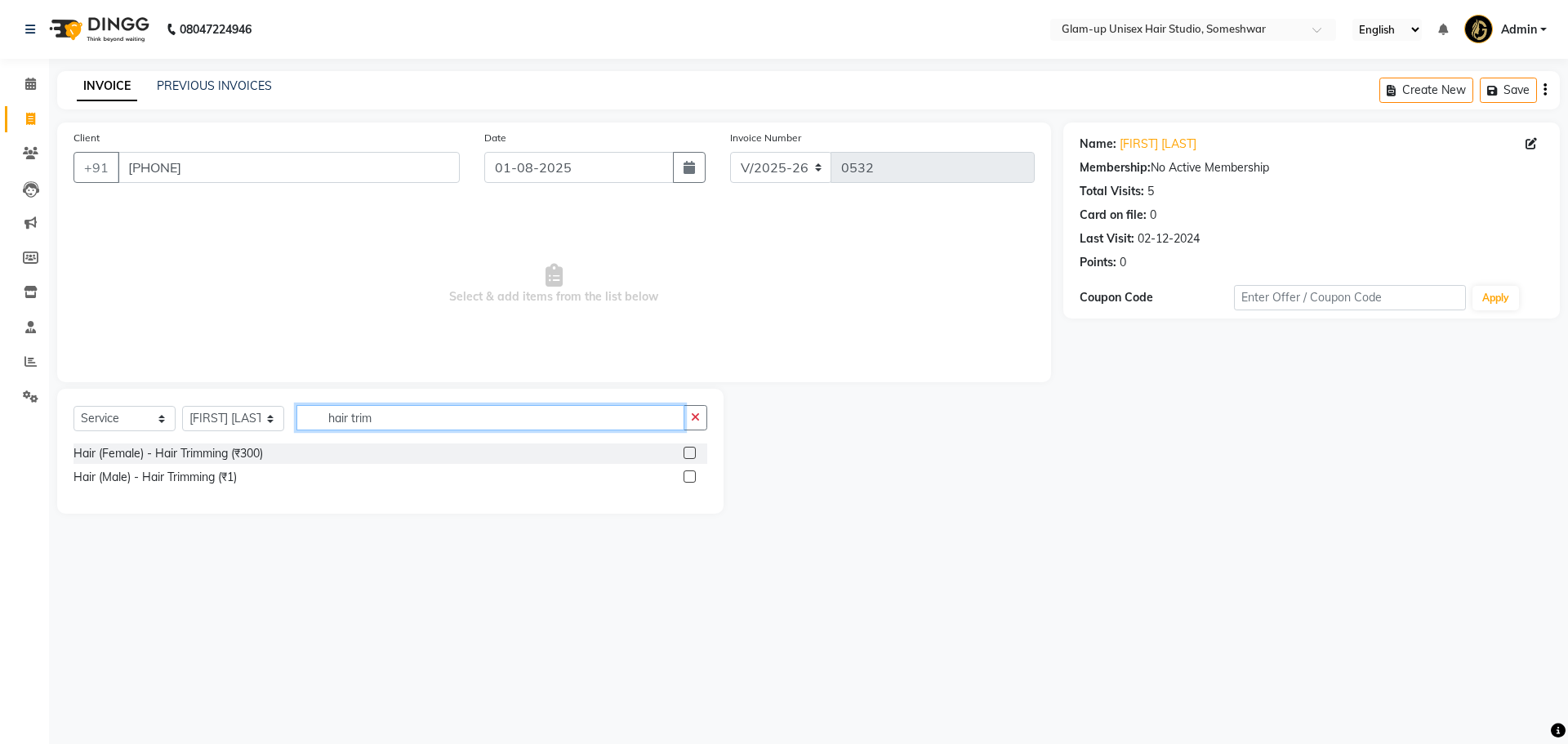 type on "hair trim" 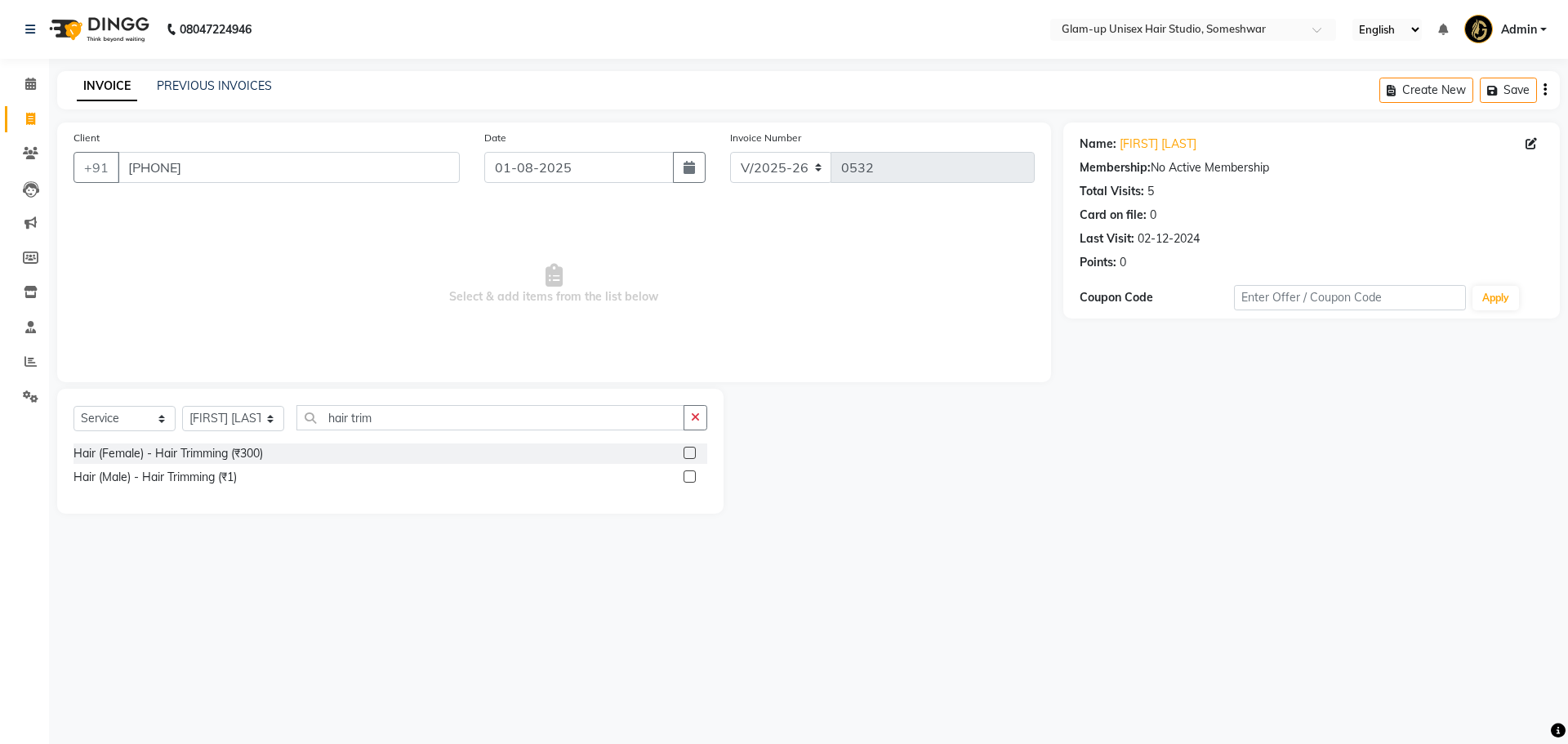click 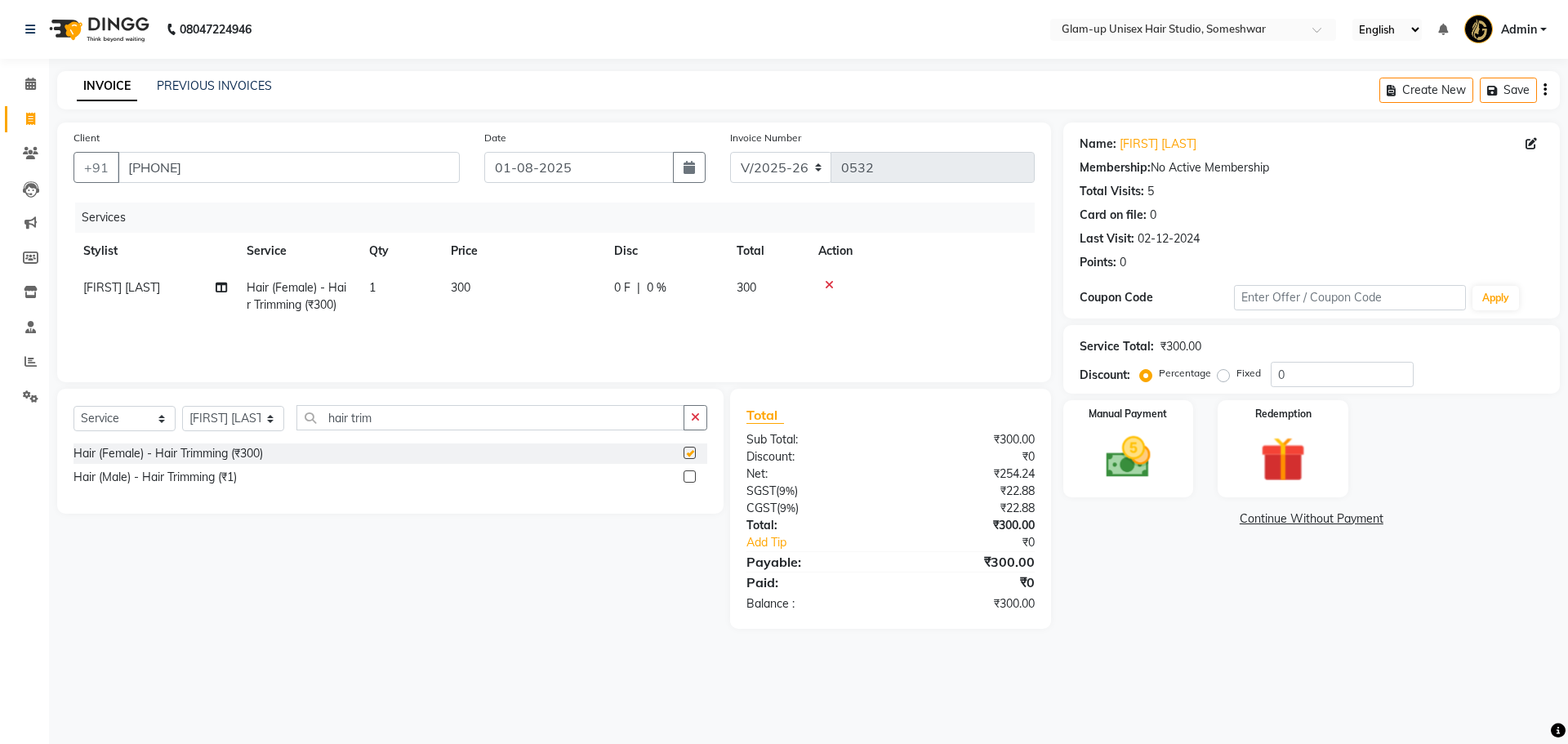 checkbox on "false" 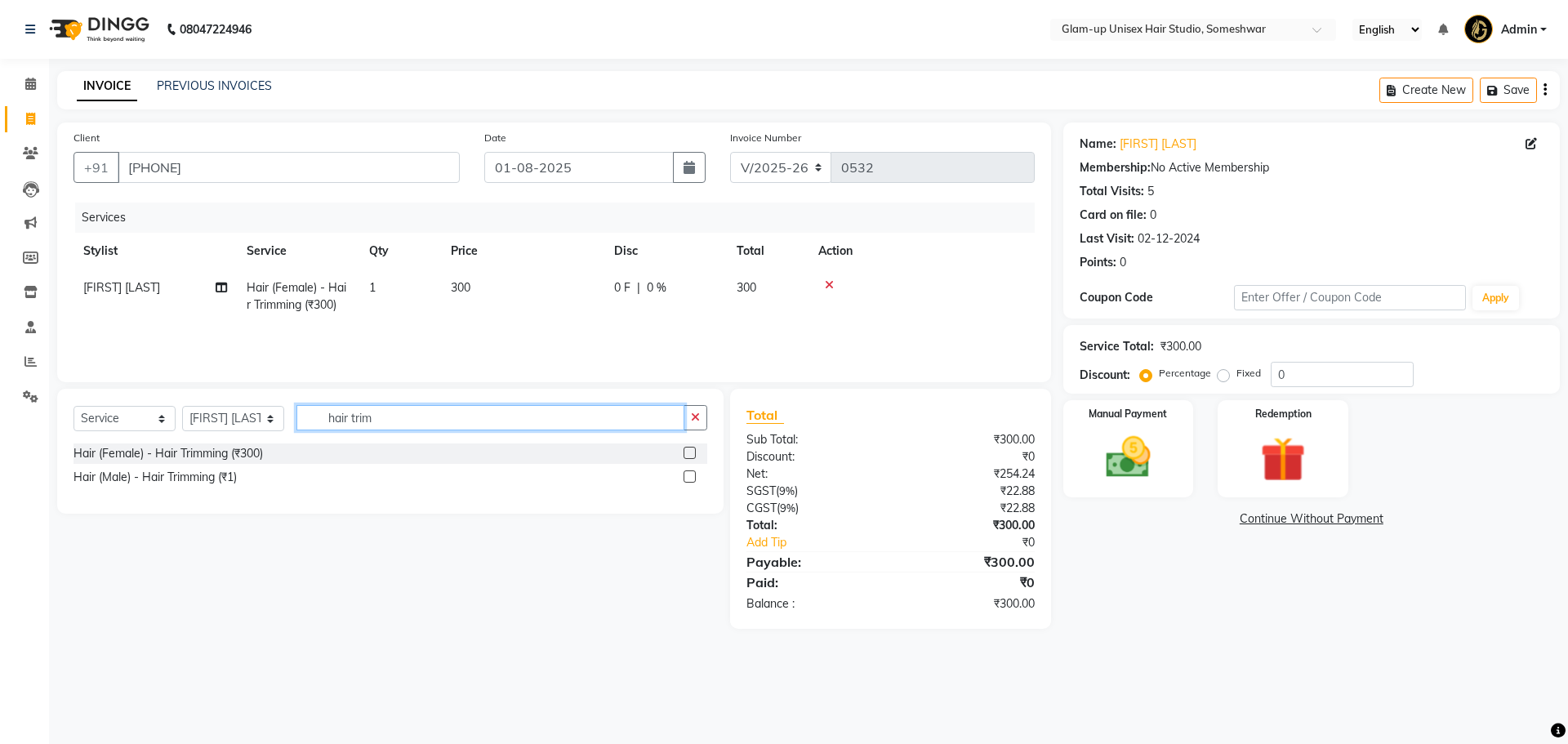 click on "hair trim" 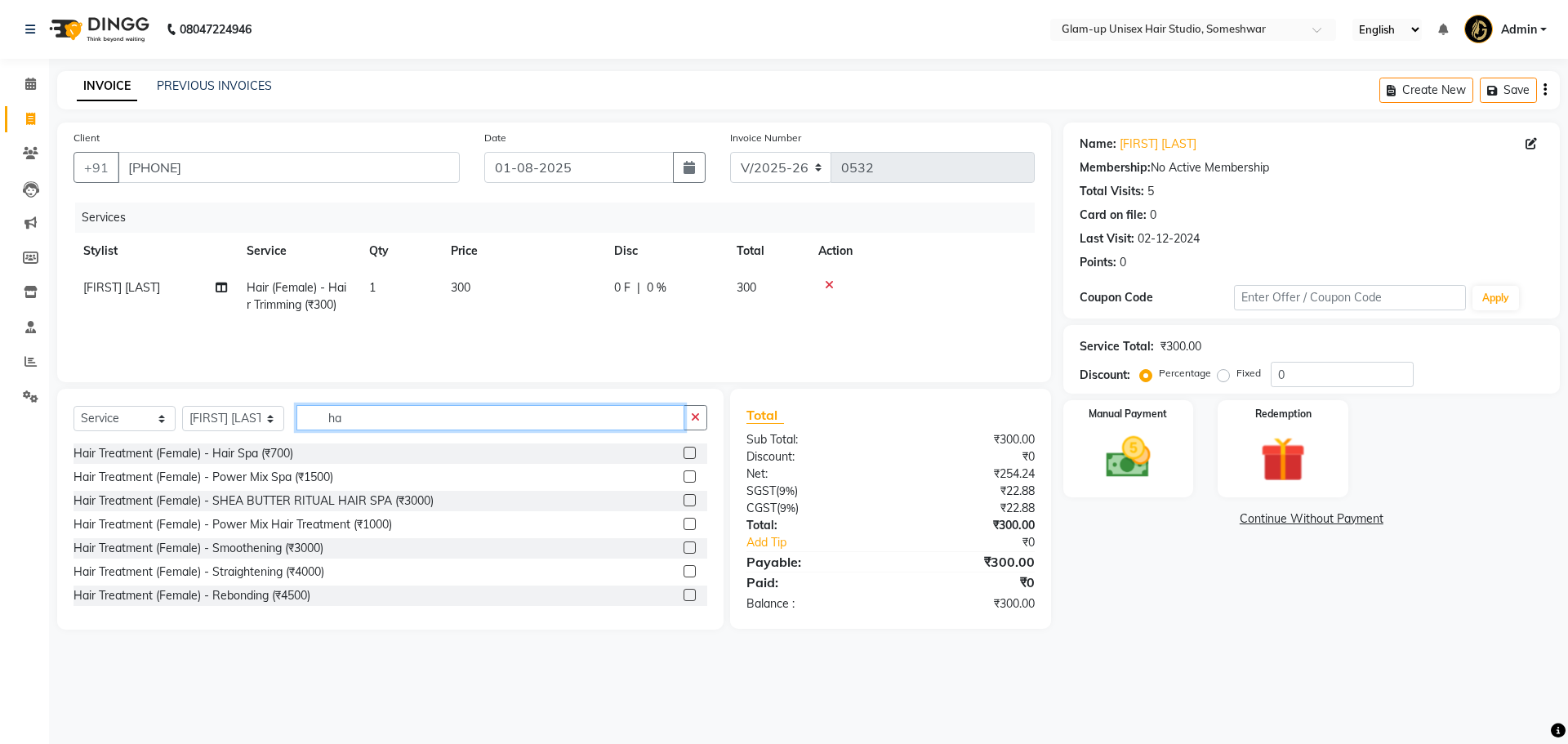 type on "h" 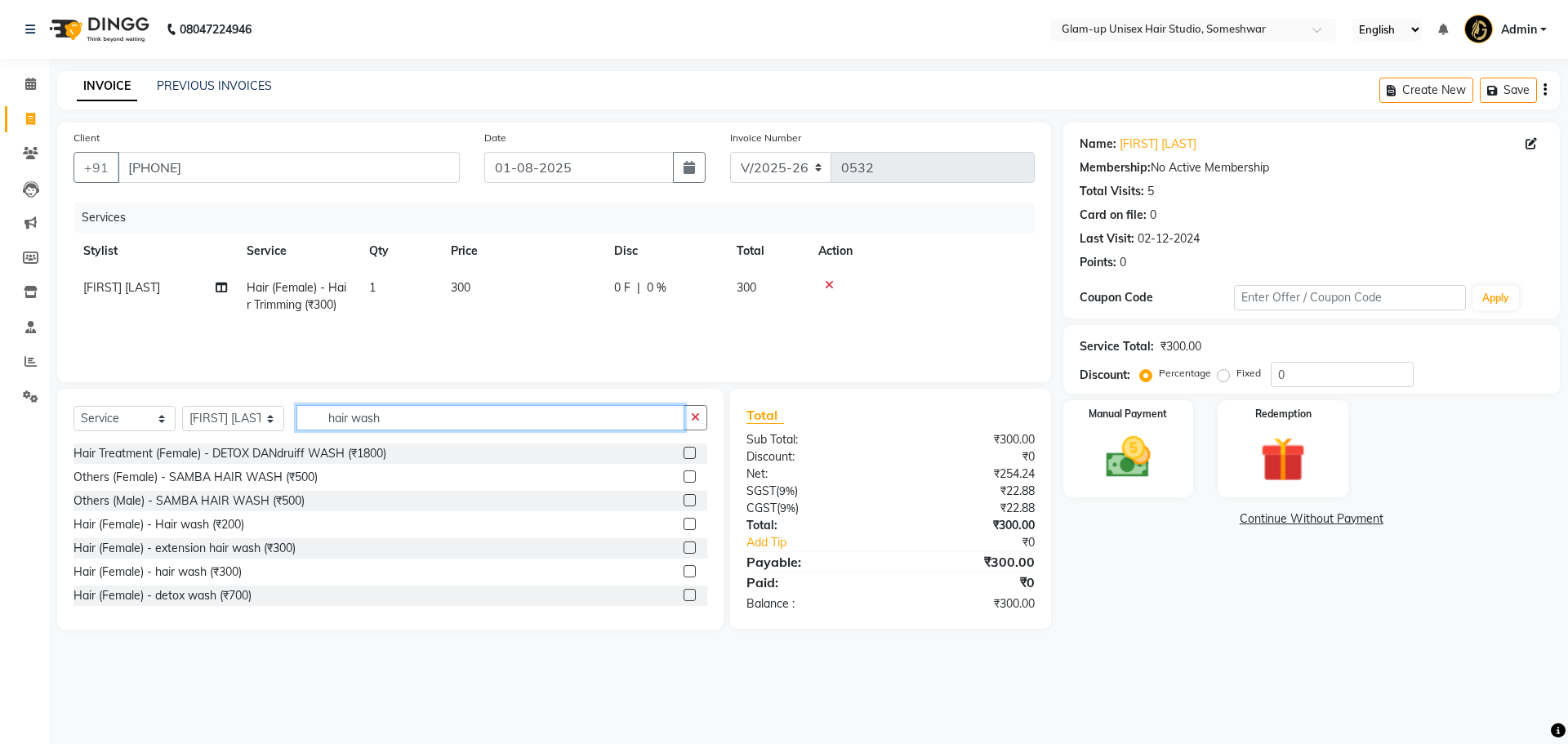 type on "hair wash" 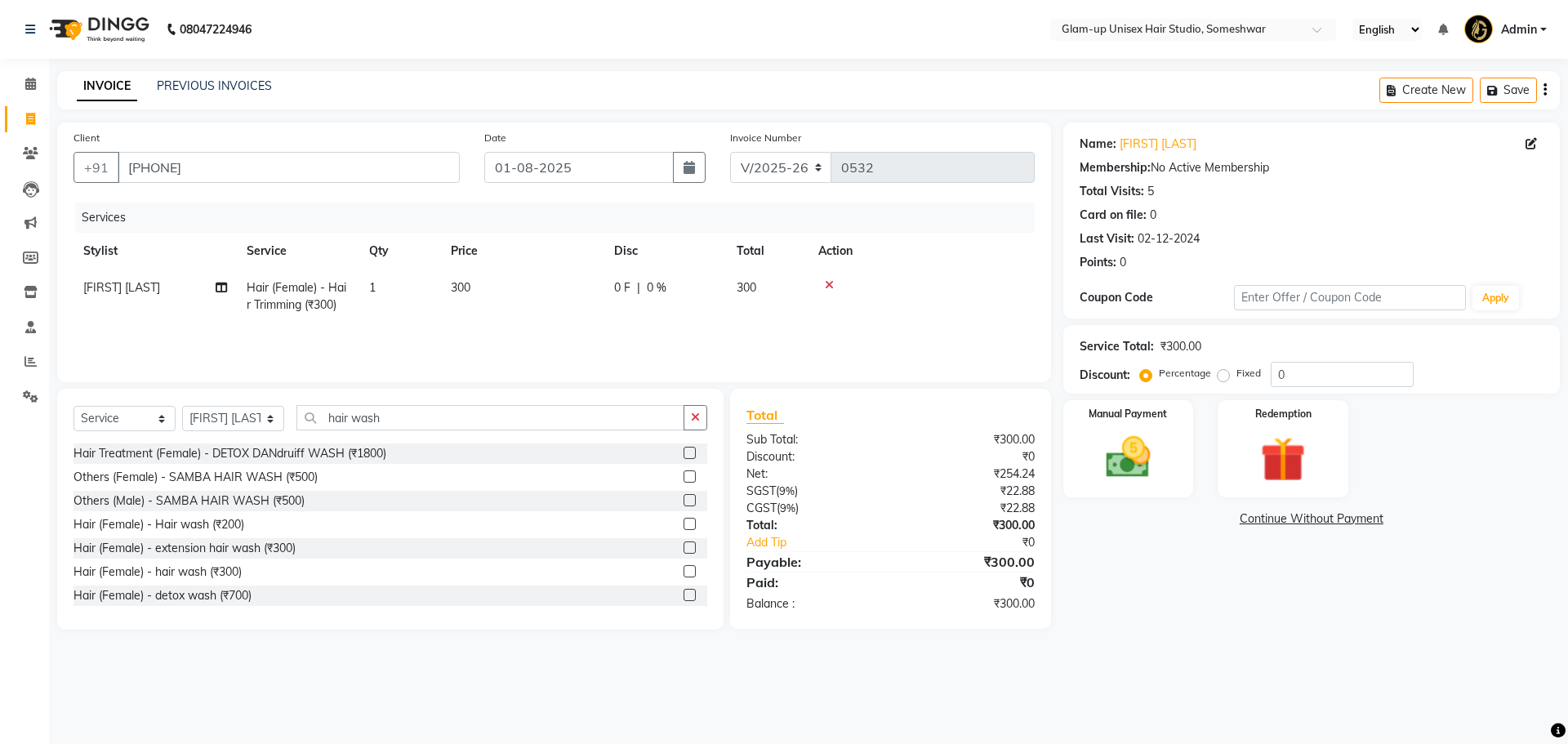 click 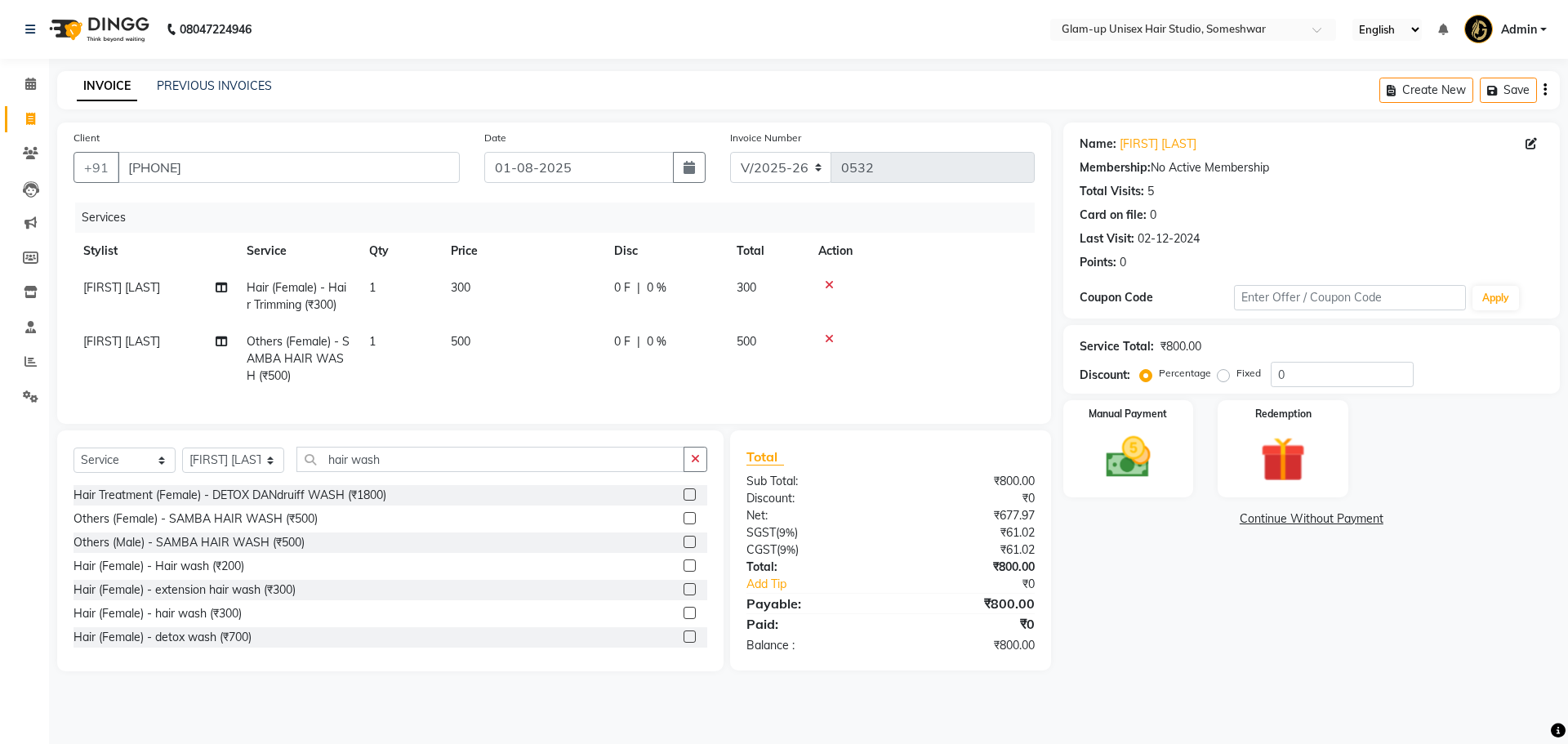 click 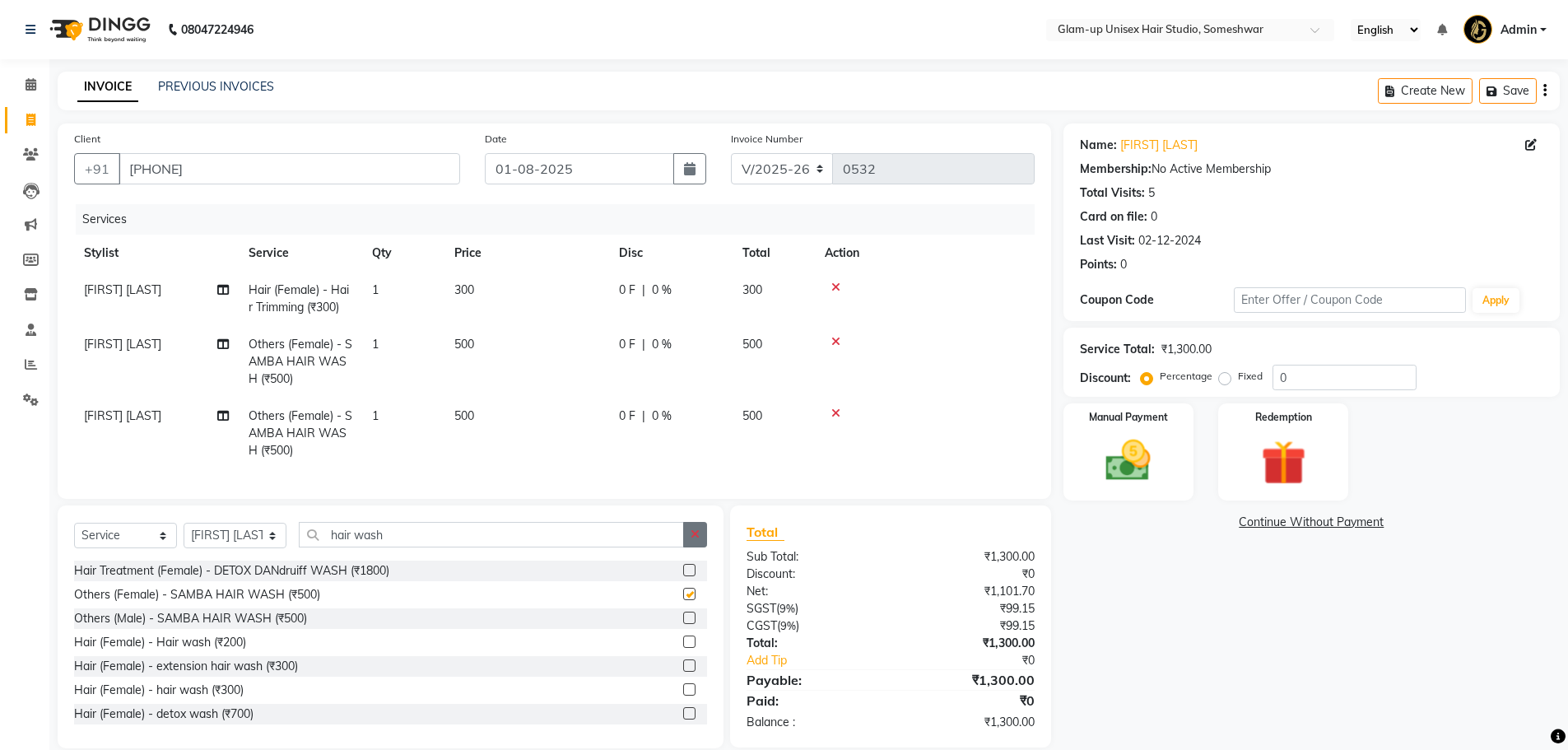 checkbox on "false" 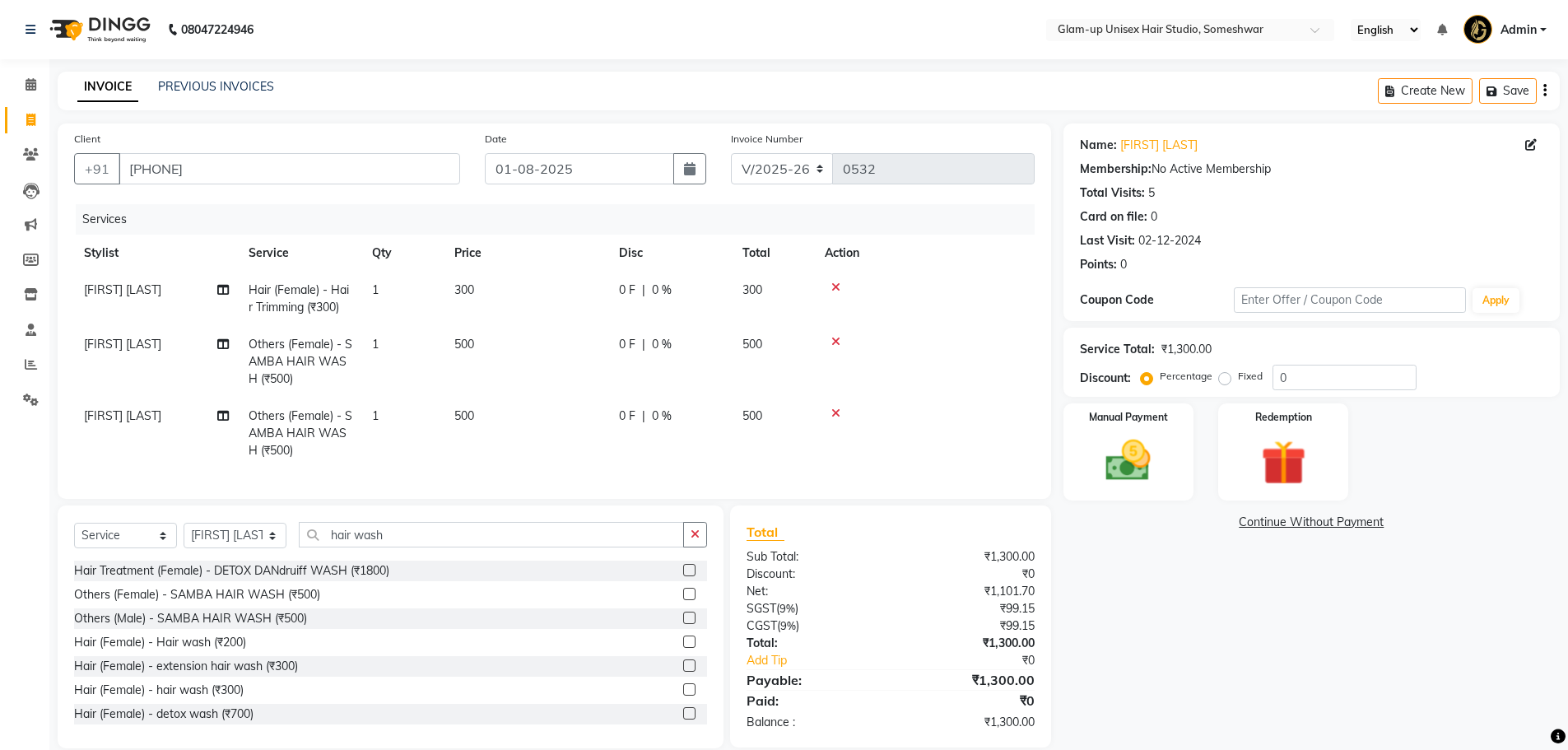 click 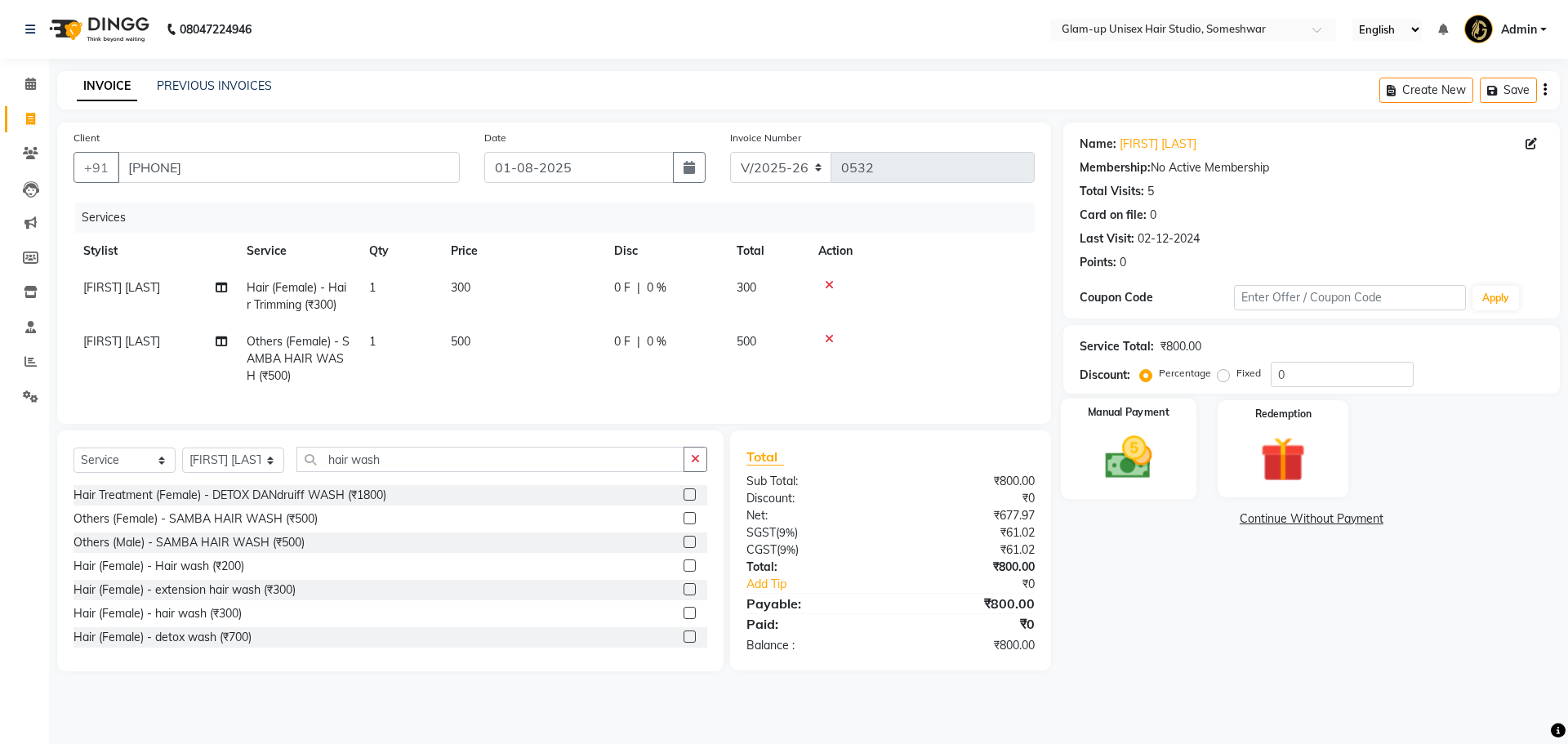 drag, startPoint x: 1169, startPoint y: 465, endPoint x: 1154, endPoint y: 481, distance: 21.931712 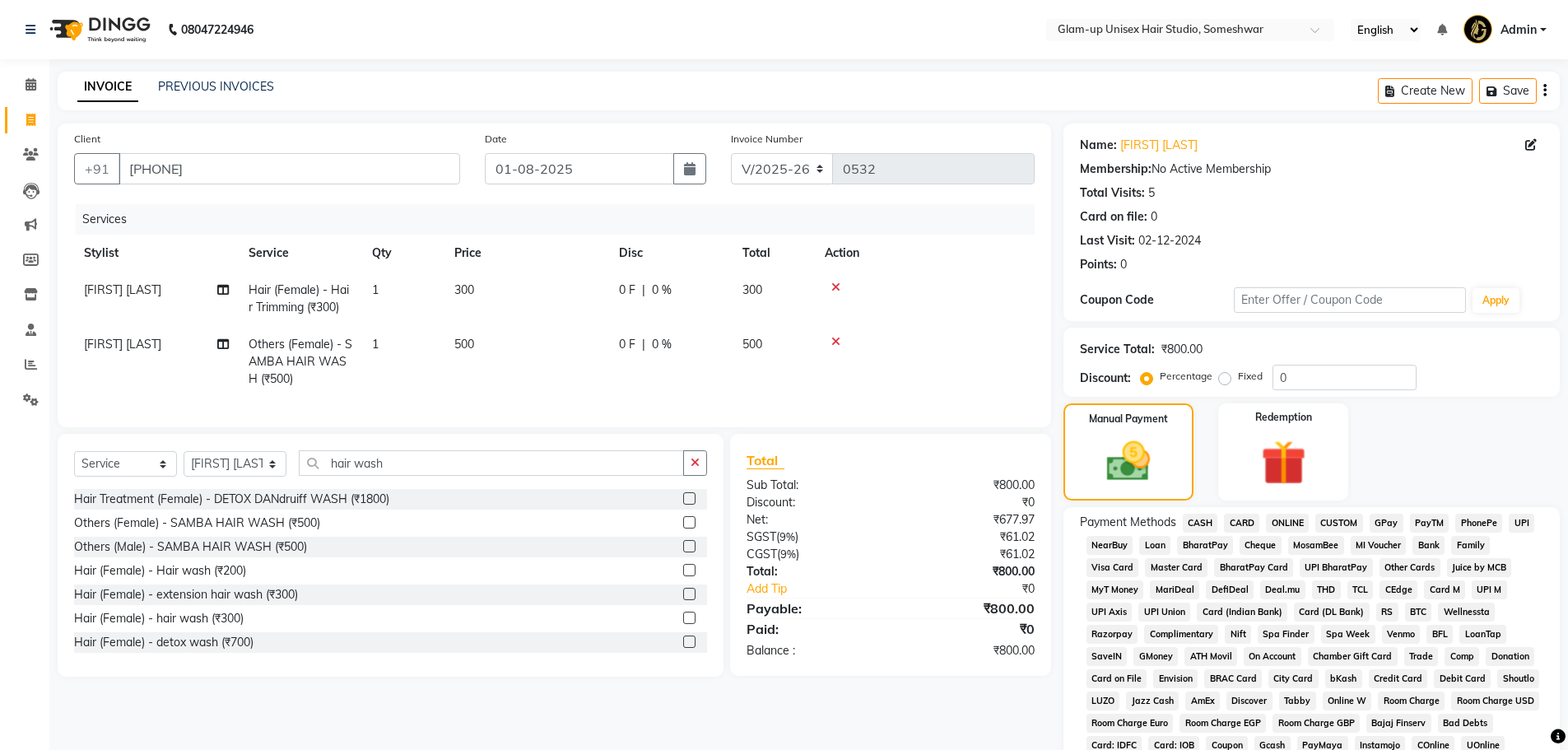 click on "CASH" 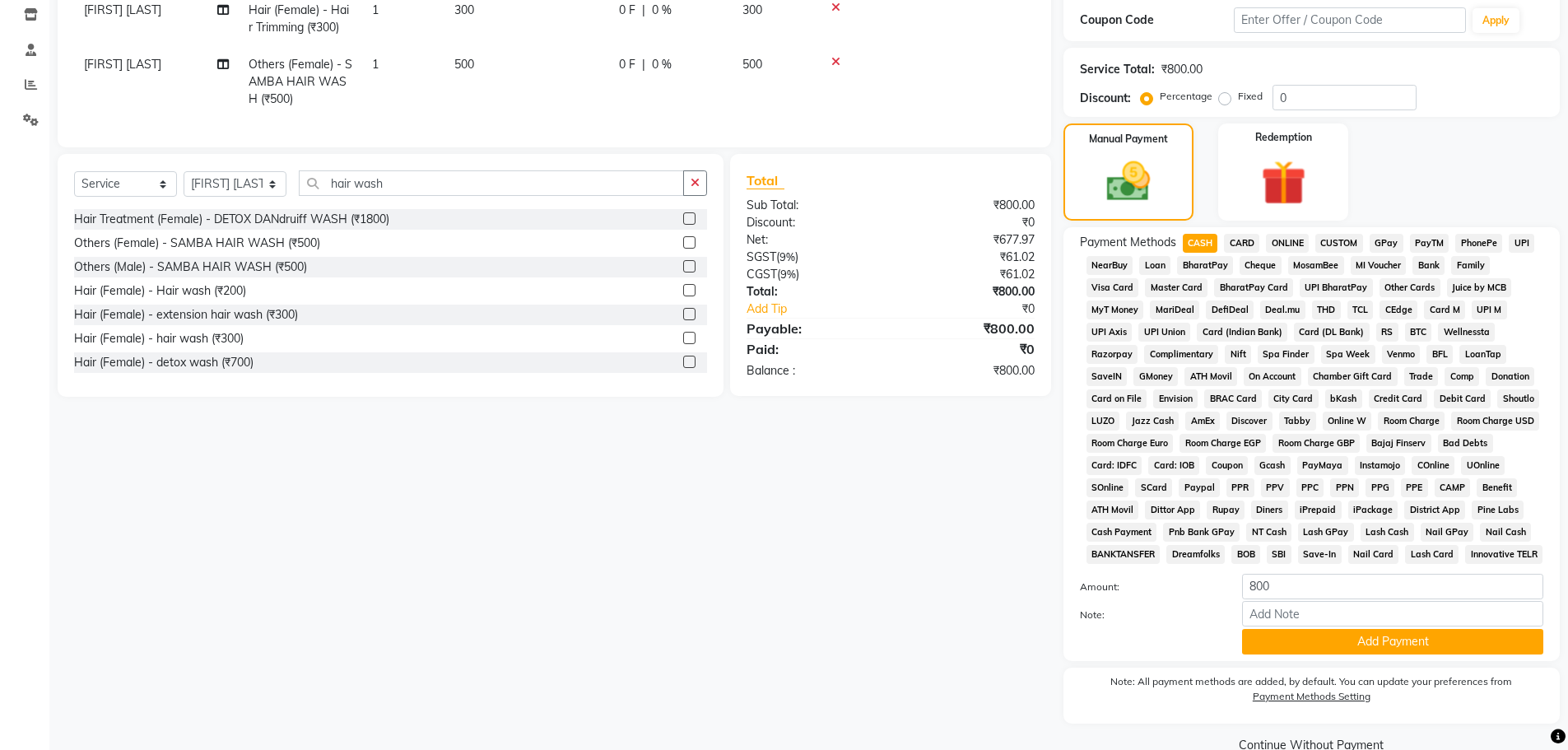 scroll, scrollTop: 312, scrollLeft: 0, axis: vertical 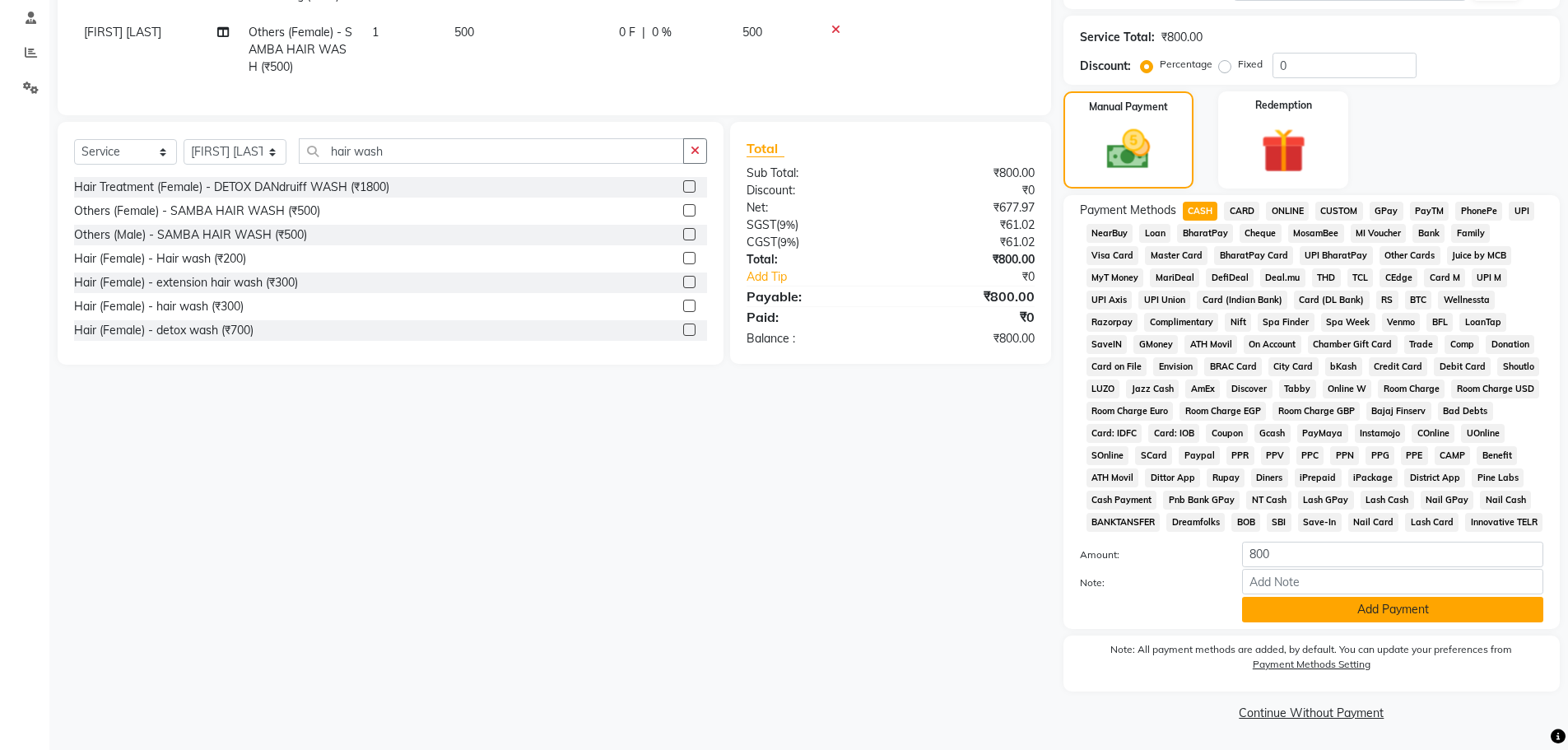 click on "Add Payment" 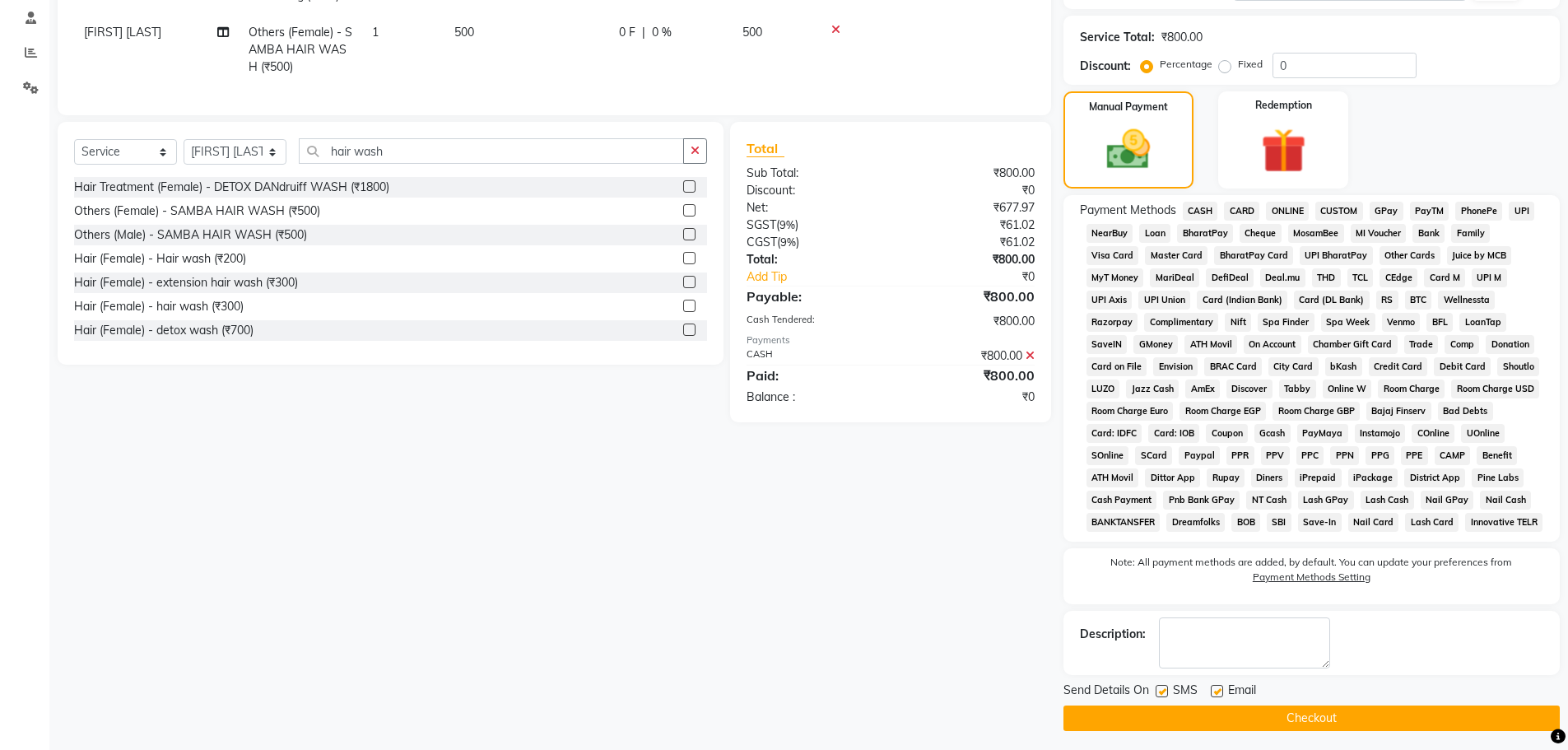 click on "Checkout" 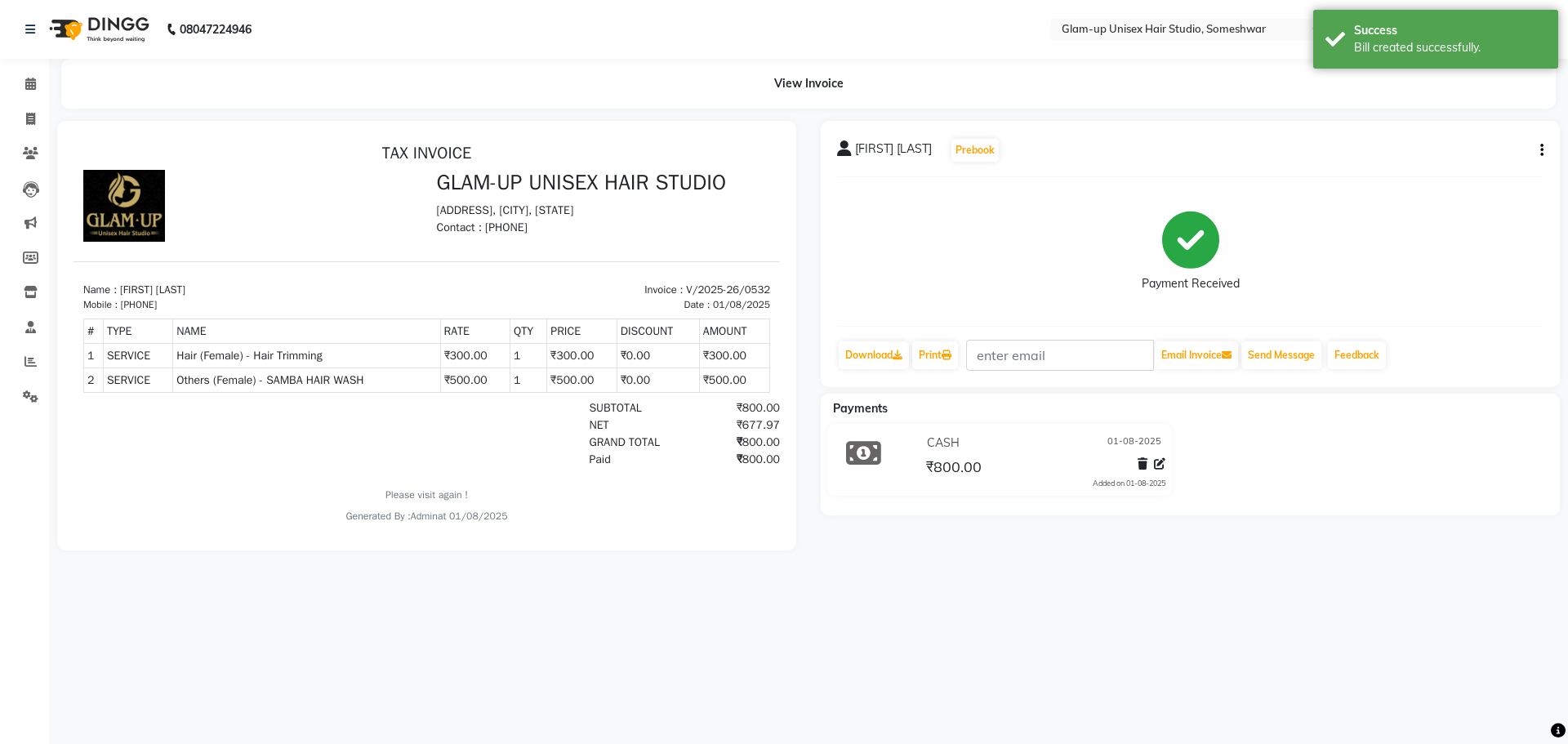 scroll, scrollTop: 0, scrollLeft: 0, axis: both 